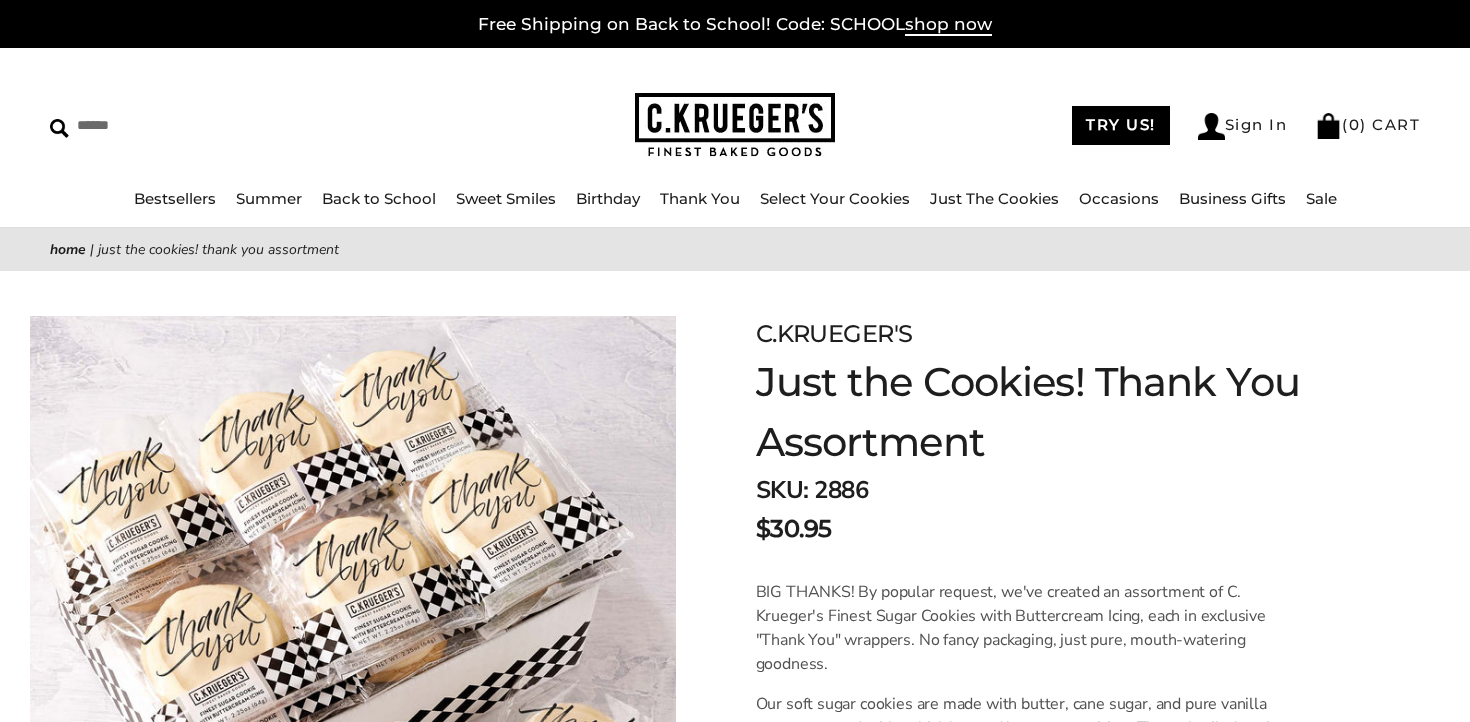 scroll, scrollTop: 0, scrollLeft: 0, axis: both 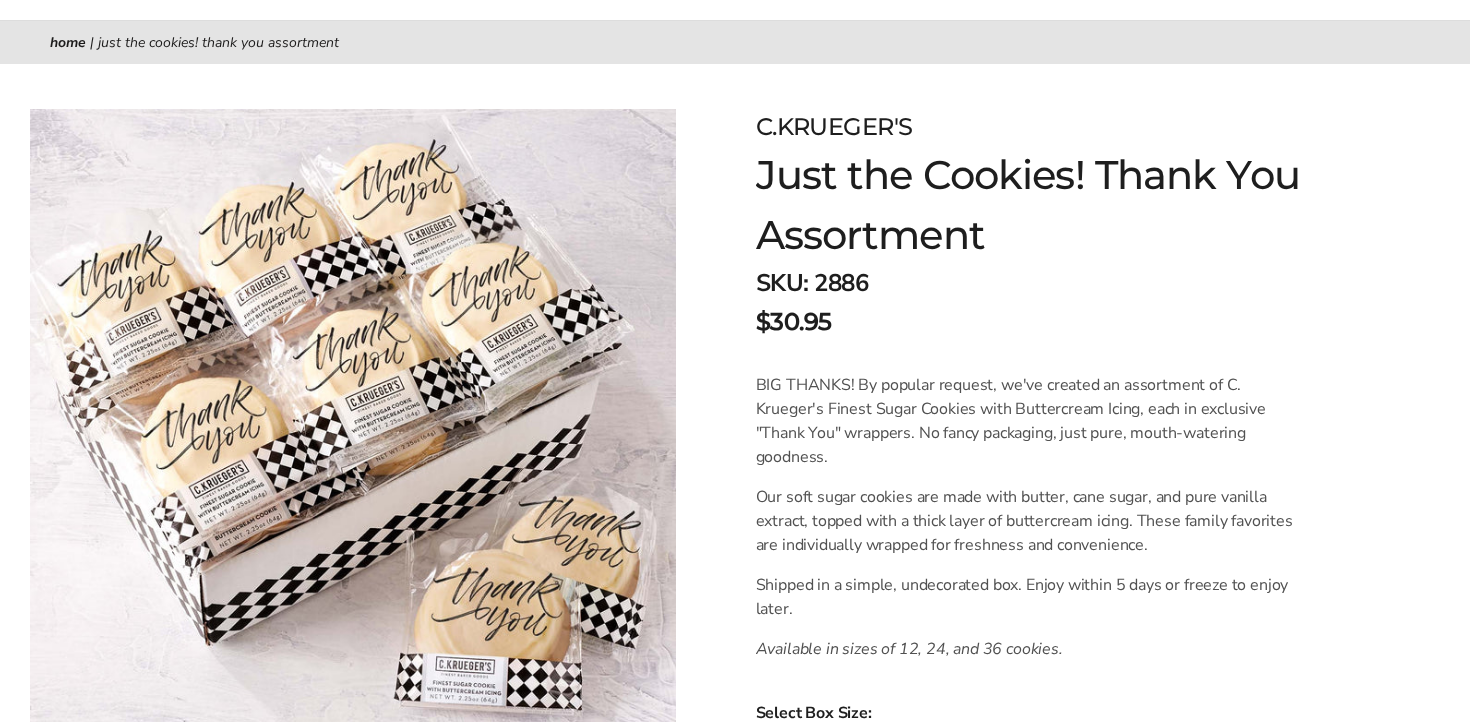 click on "BIG THANKS! By popular request, we've created an assortment of C. Krueger's Finest Sugar Cookies with Buttercream Icing, each in exclusive "Thank You" wrappers. No fancy packaging, just pure, mouth-watering goodness." at bounding box center [1029, 421] 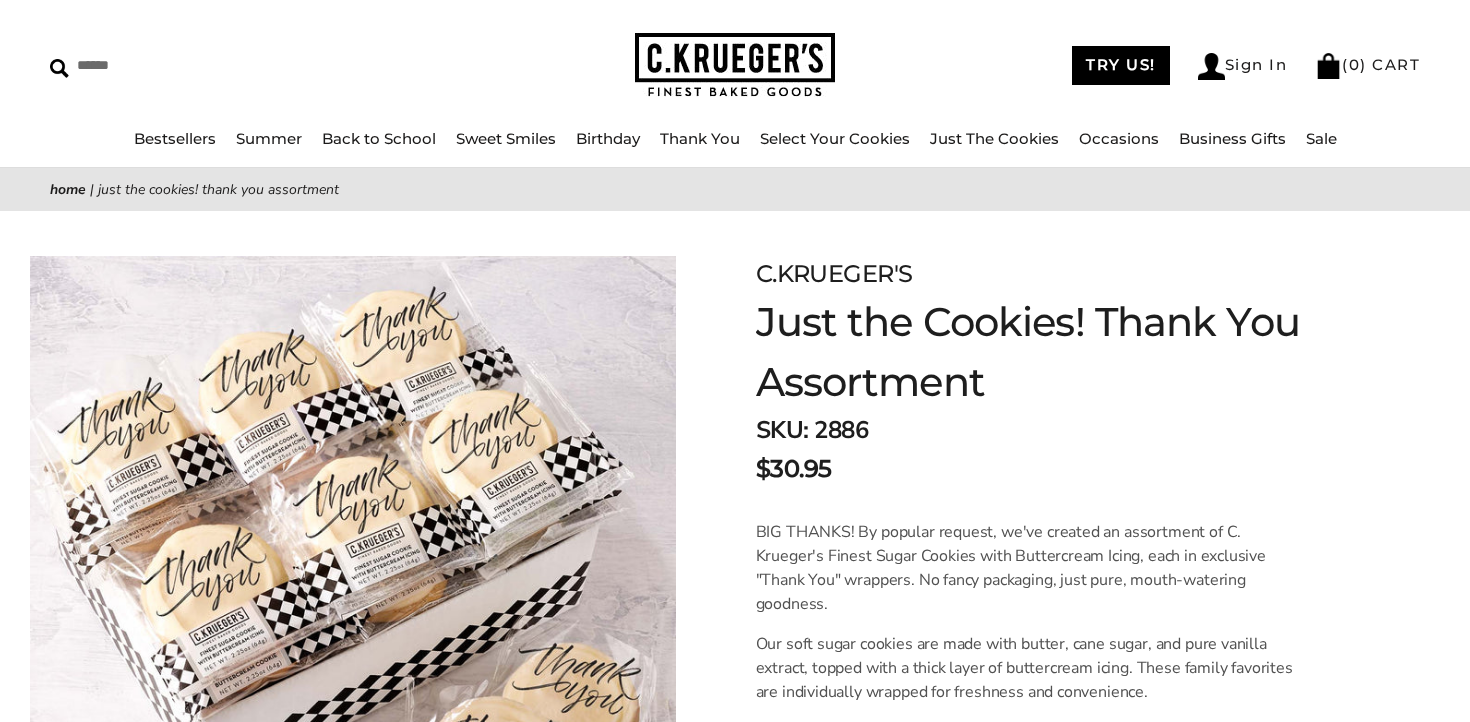 scroll, scrollTop: 59, scrollLeft: 0, axis: vertical 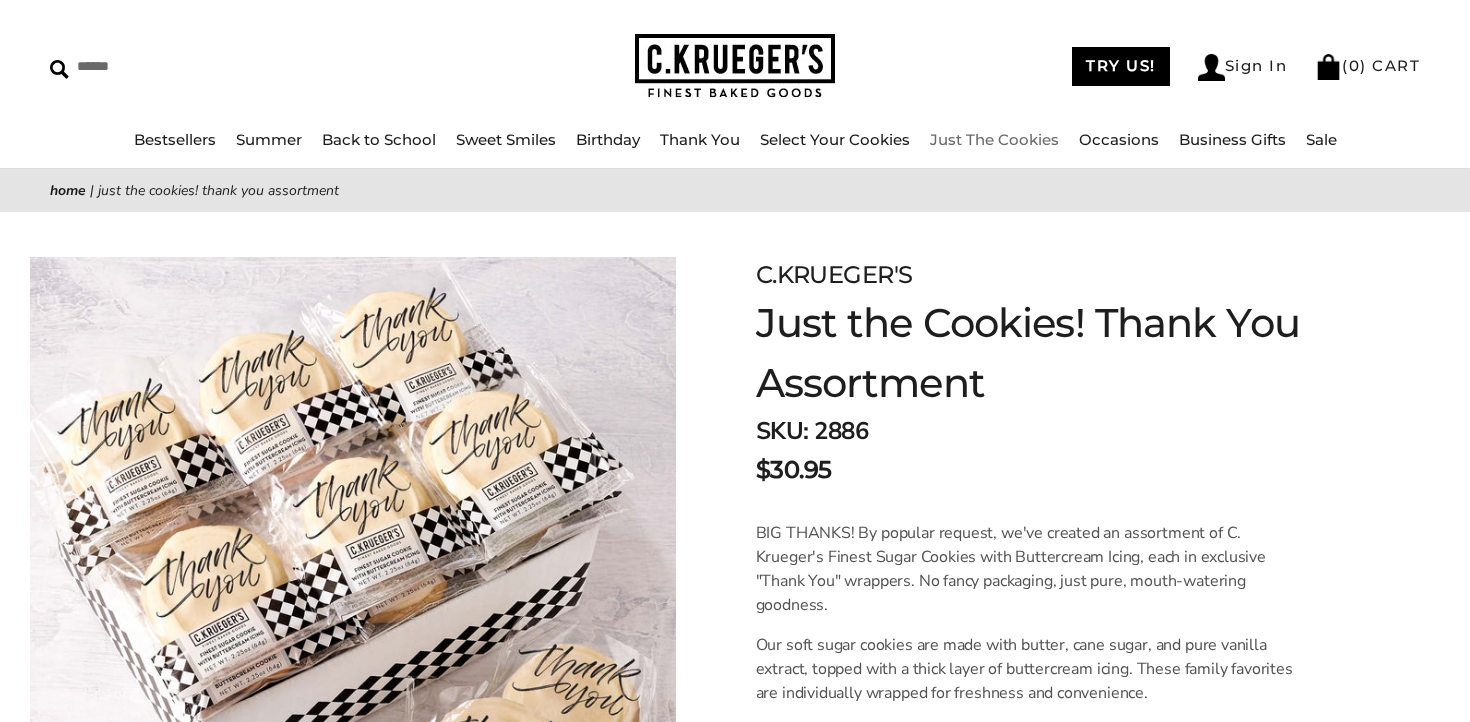 click on "Just The Cookies" at bounding box center (994, 139) 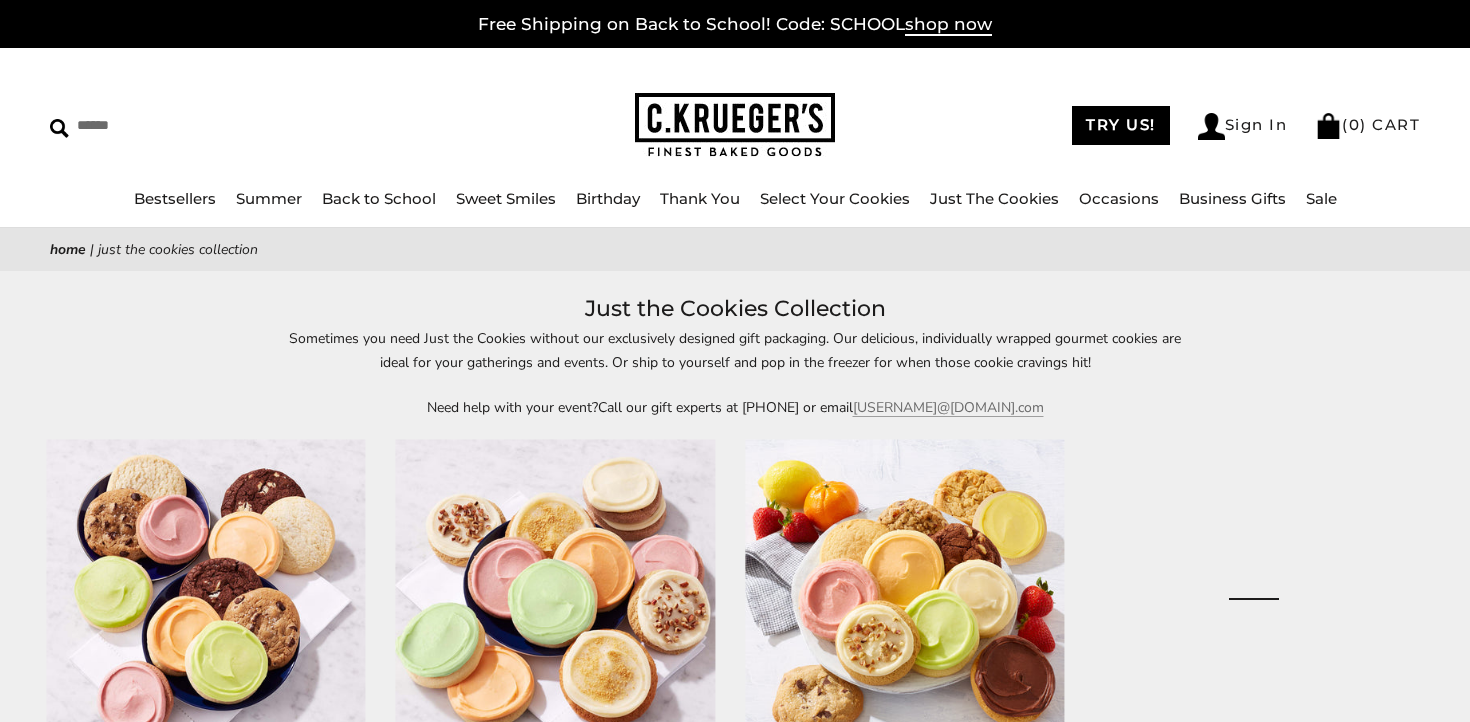 scroll, scrollTop: 0, scrollLeft: 0, axis: both 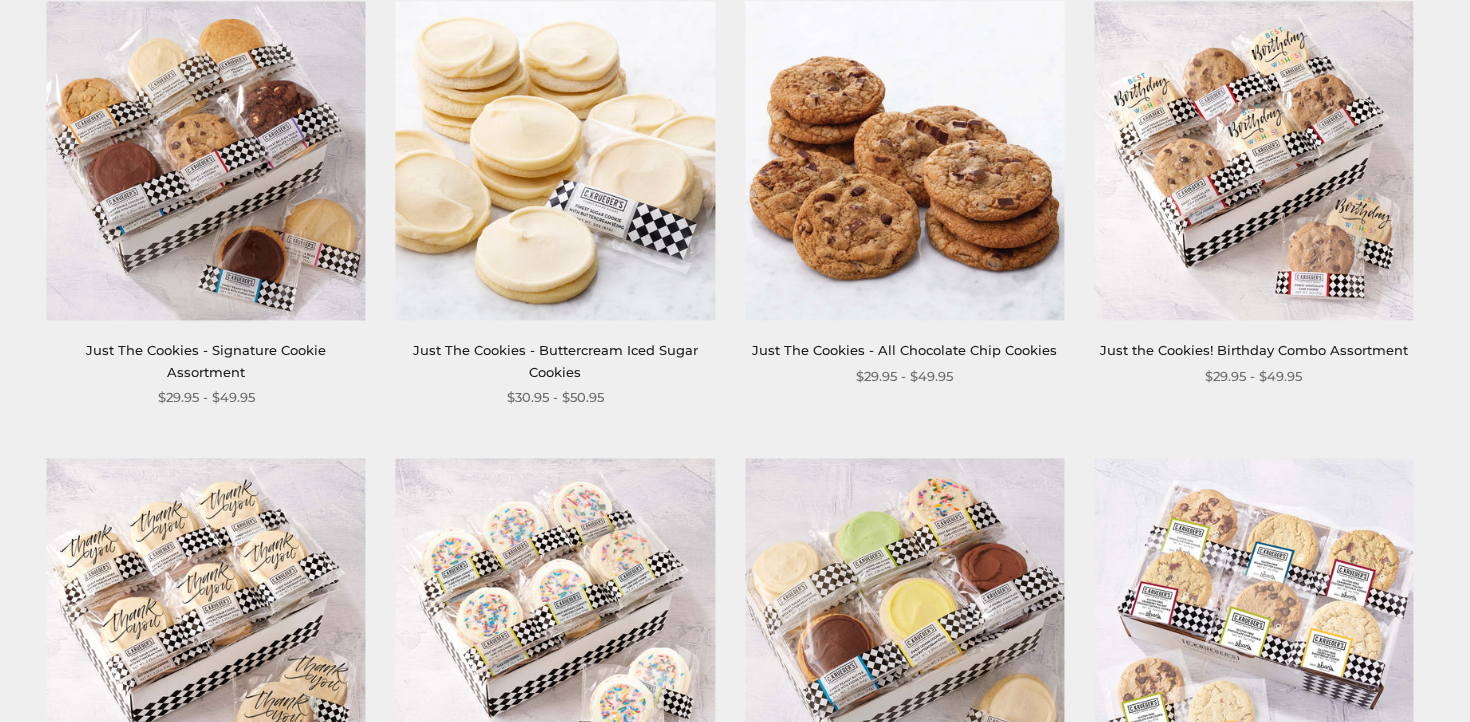 click at bounding box center (206, 160) 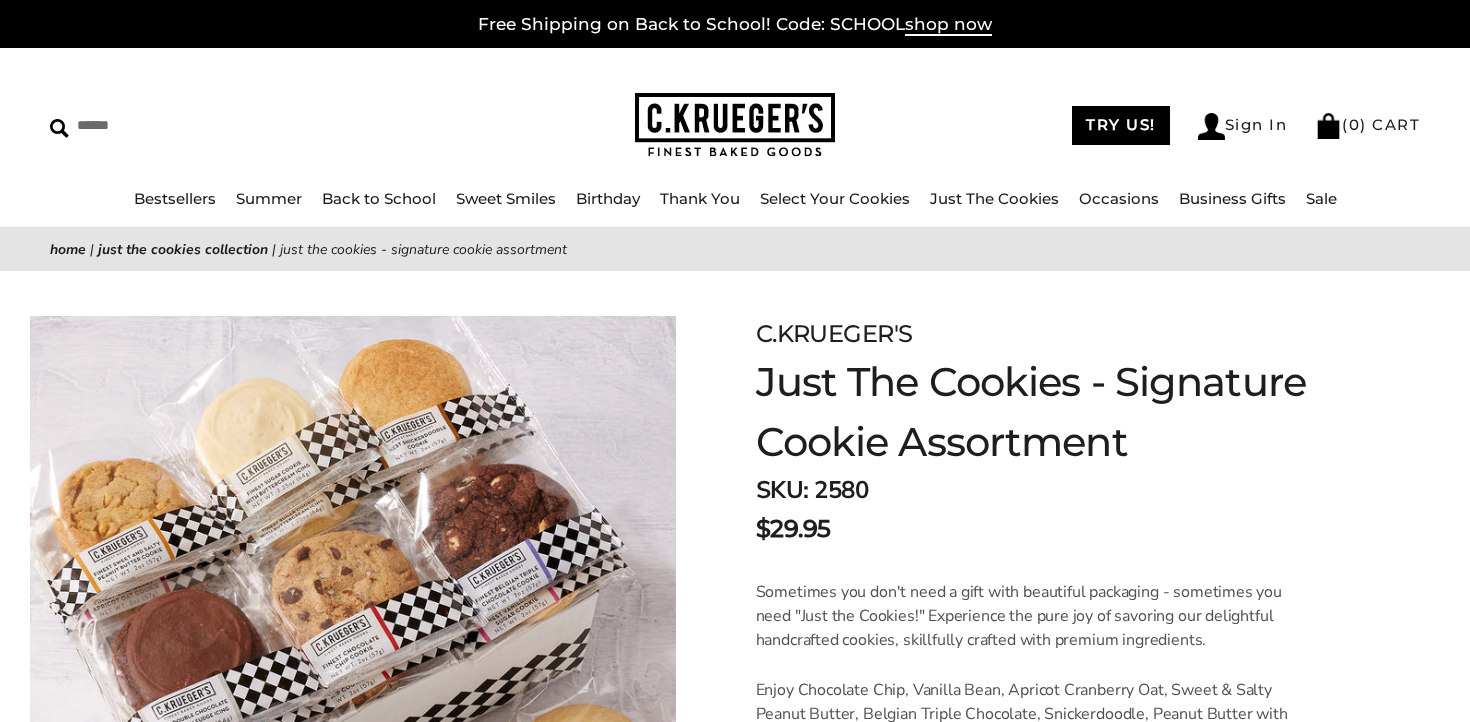 scroll, scrollTop: 0, scrollLeft: 0, axis: both 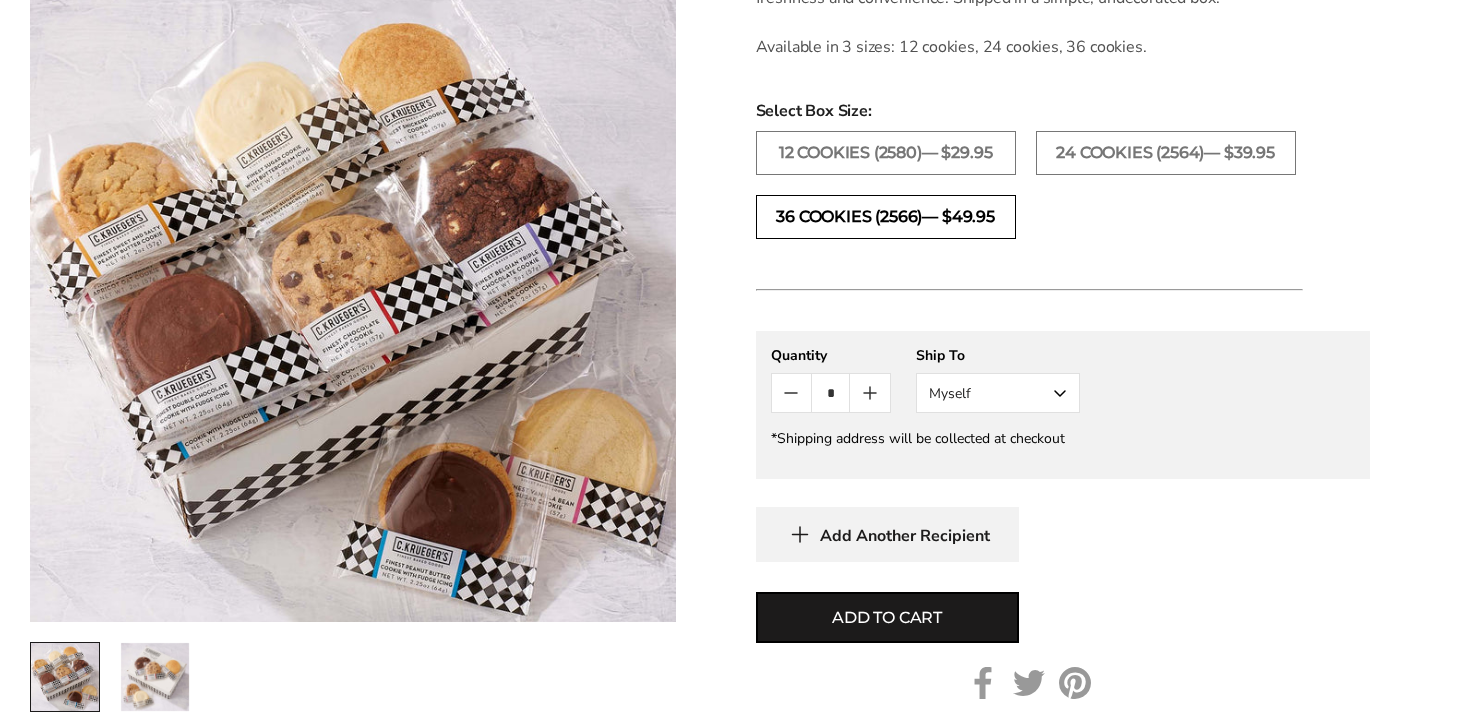 click on "36 COOKIES (2566)— $49.95" at bounding box center (886, 217) 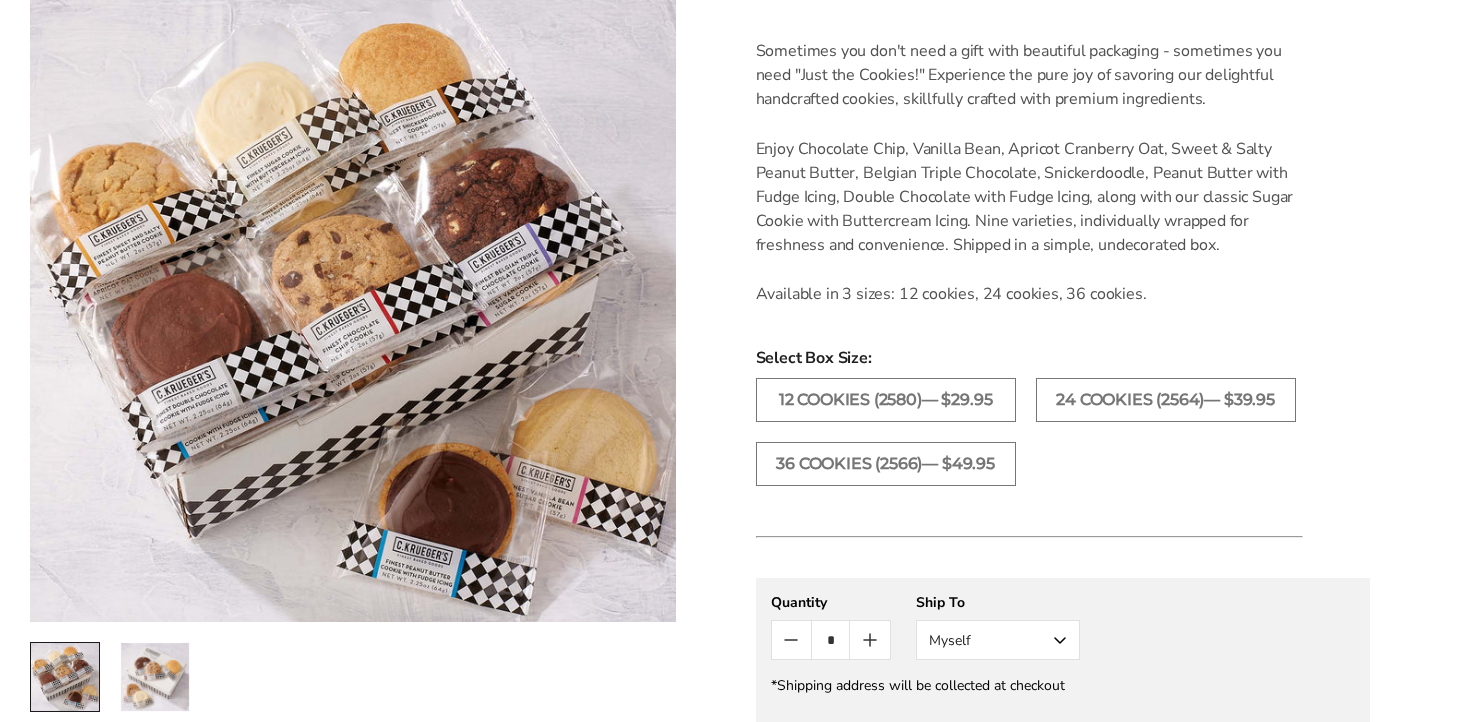 scroll, scrollTop: 0, scrollLeft: 0, axis: both 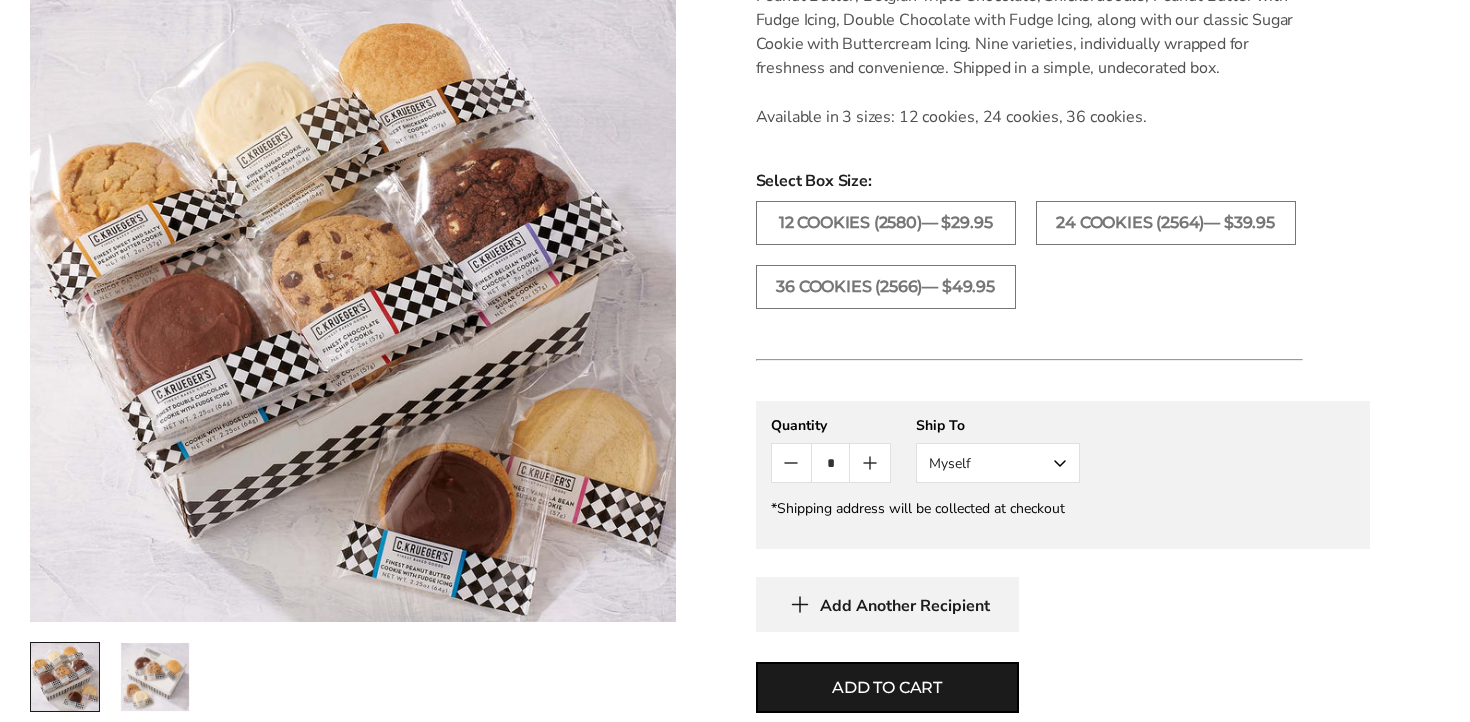 click 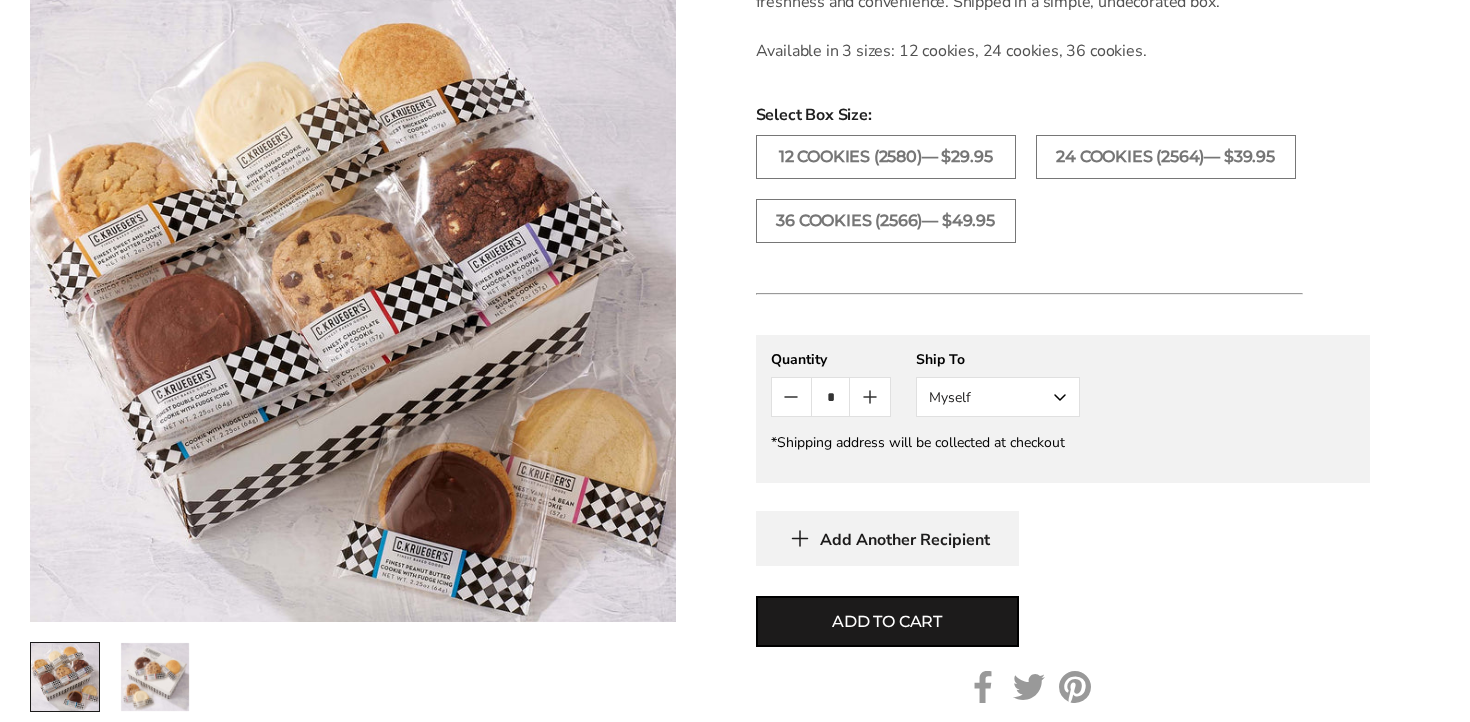 scroll, scrollTop: 797, scrollLeft: 0, axis: vertical 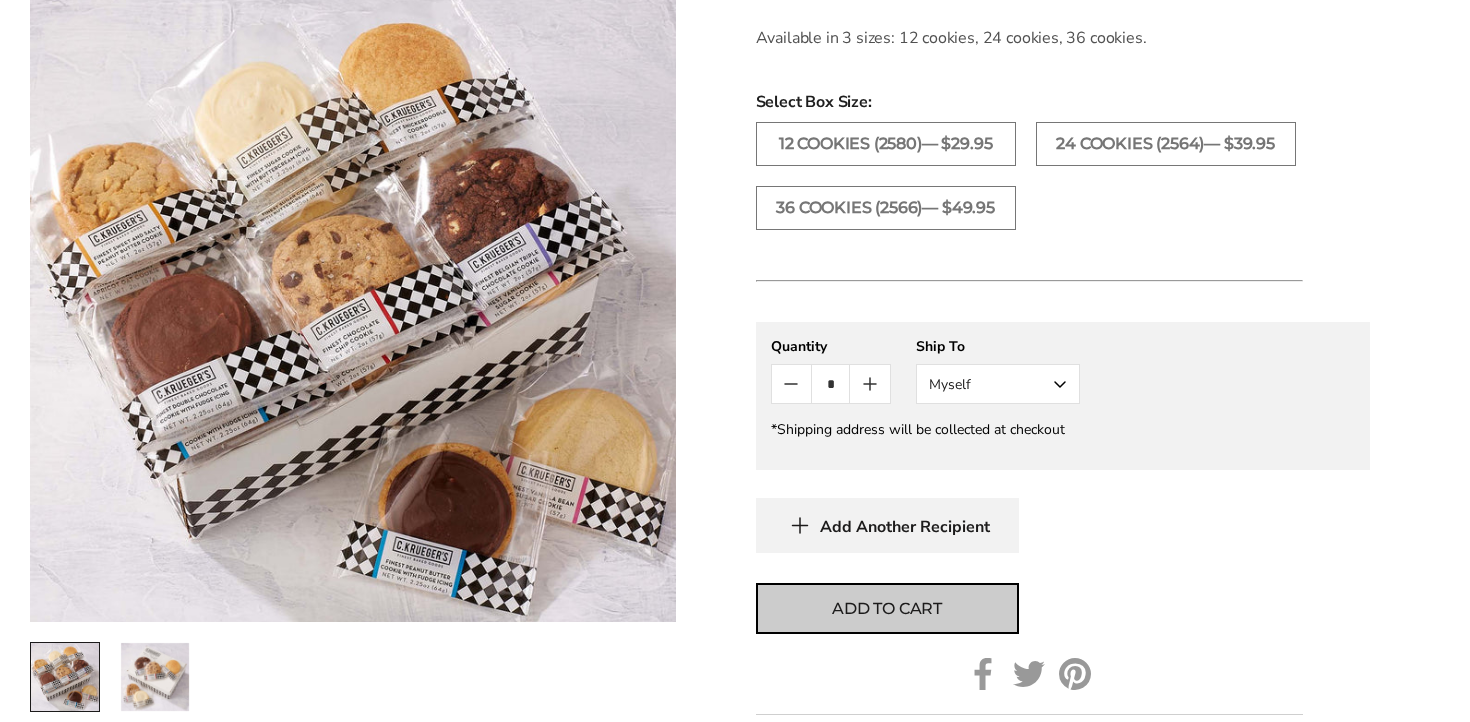click on "Add to cart" at bounding box center (887, 609) 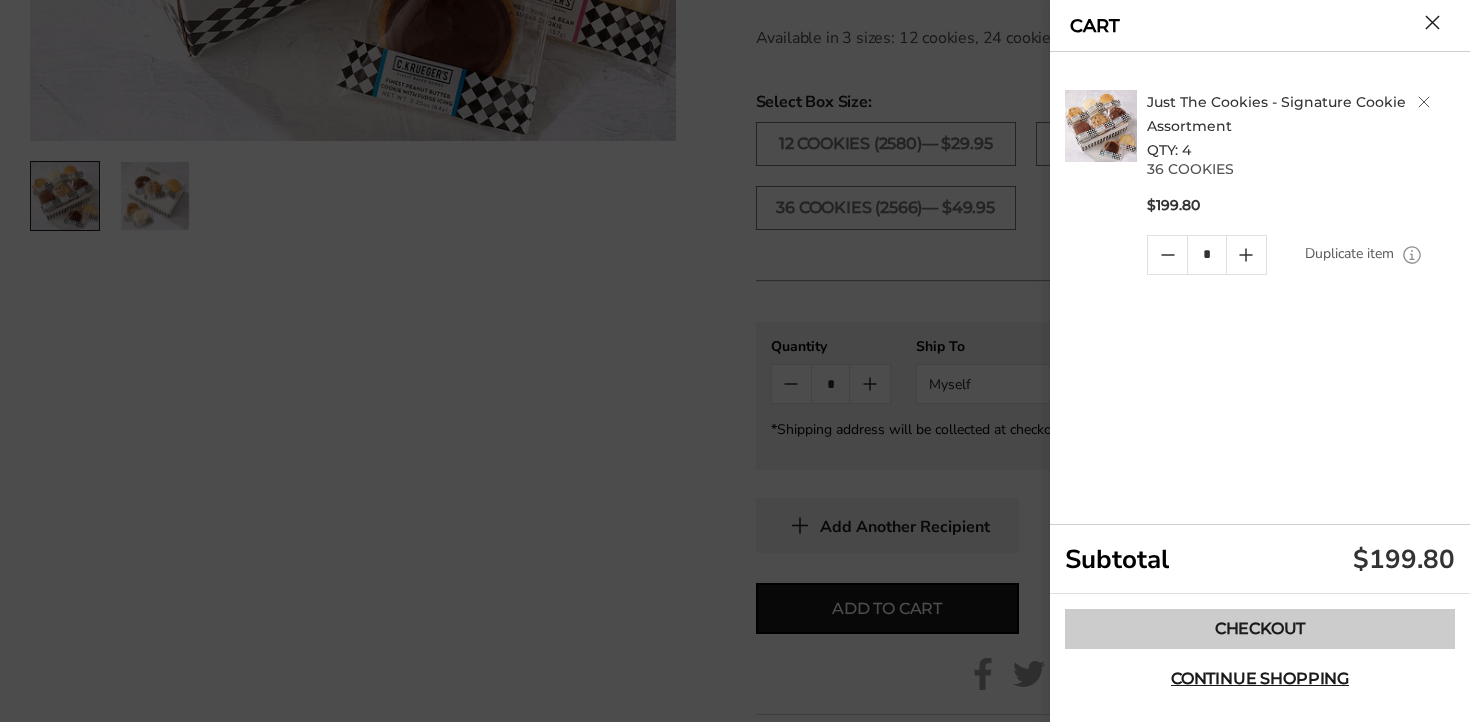 click on "Checkout" at bounding box center (1260, 629) 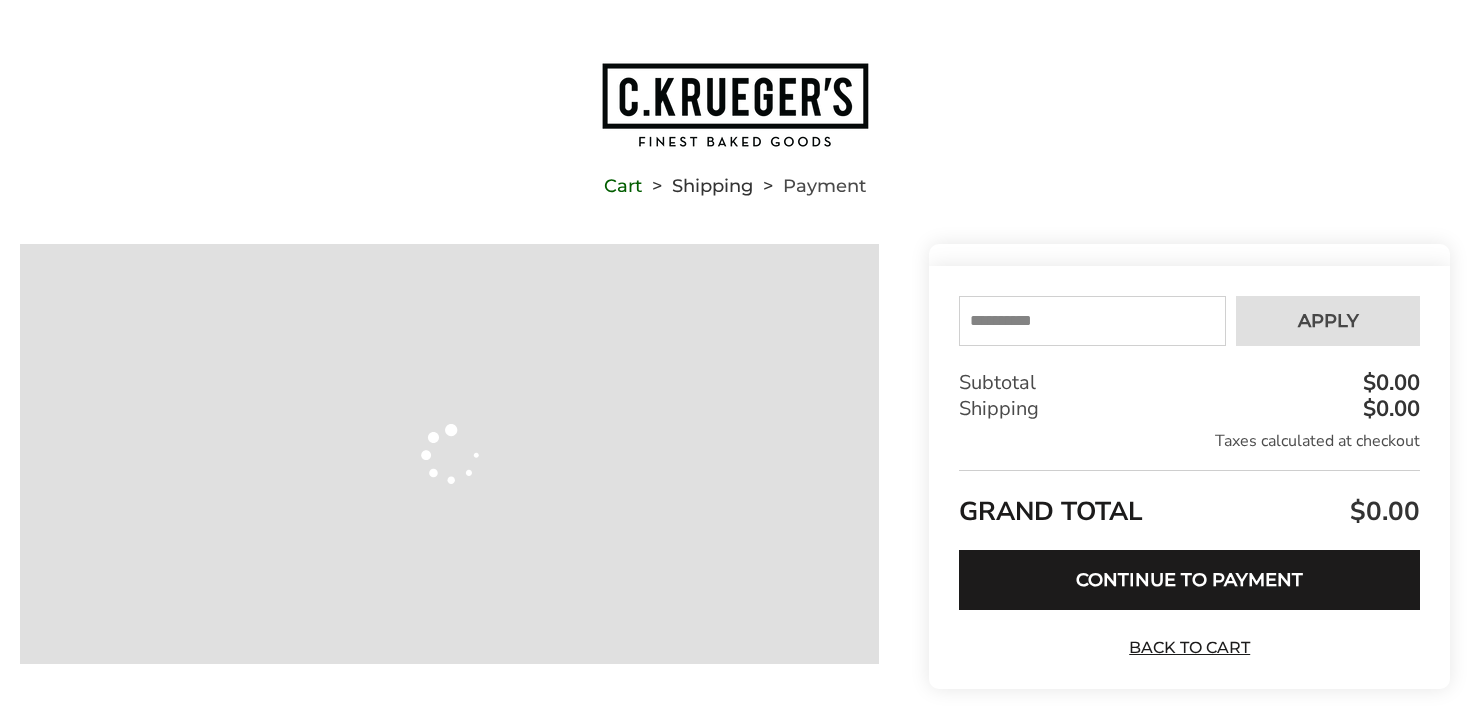 scroll, scrollTop: 0, scrollLeft: 0, axis: both 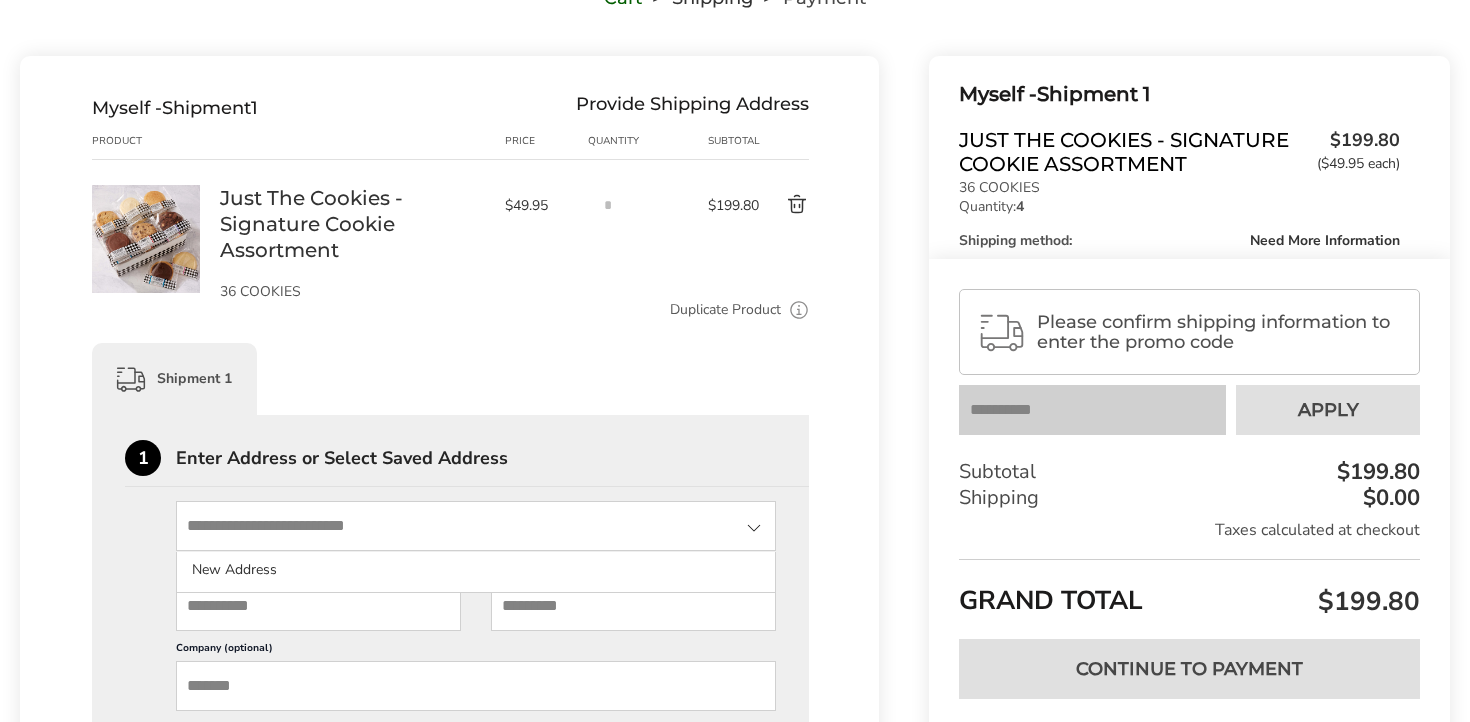 click at bounding box center (476, 526) 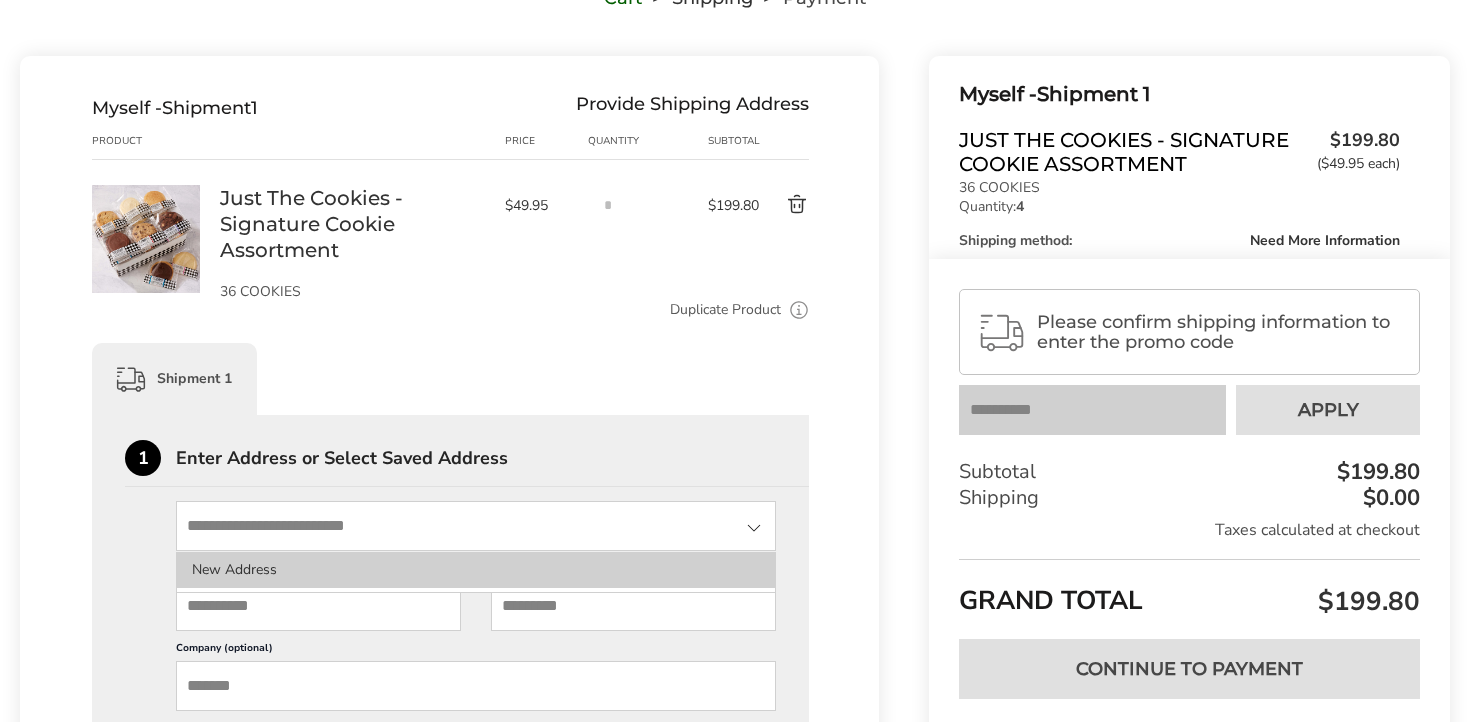 click on "New Address" 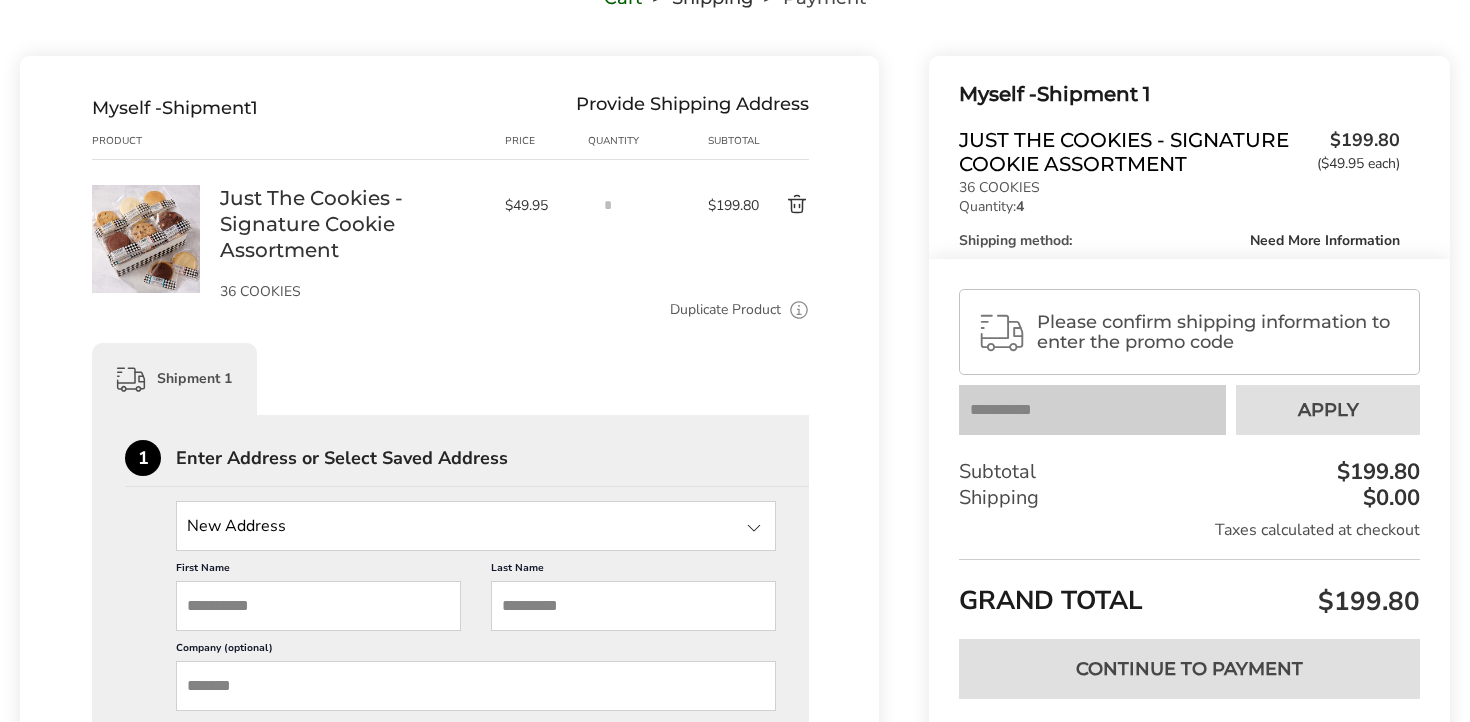 click on "First Name" at bounding box center [318, 606] 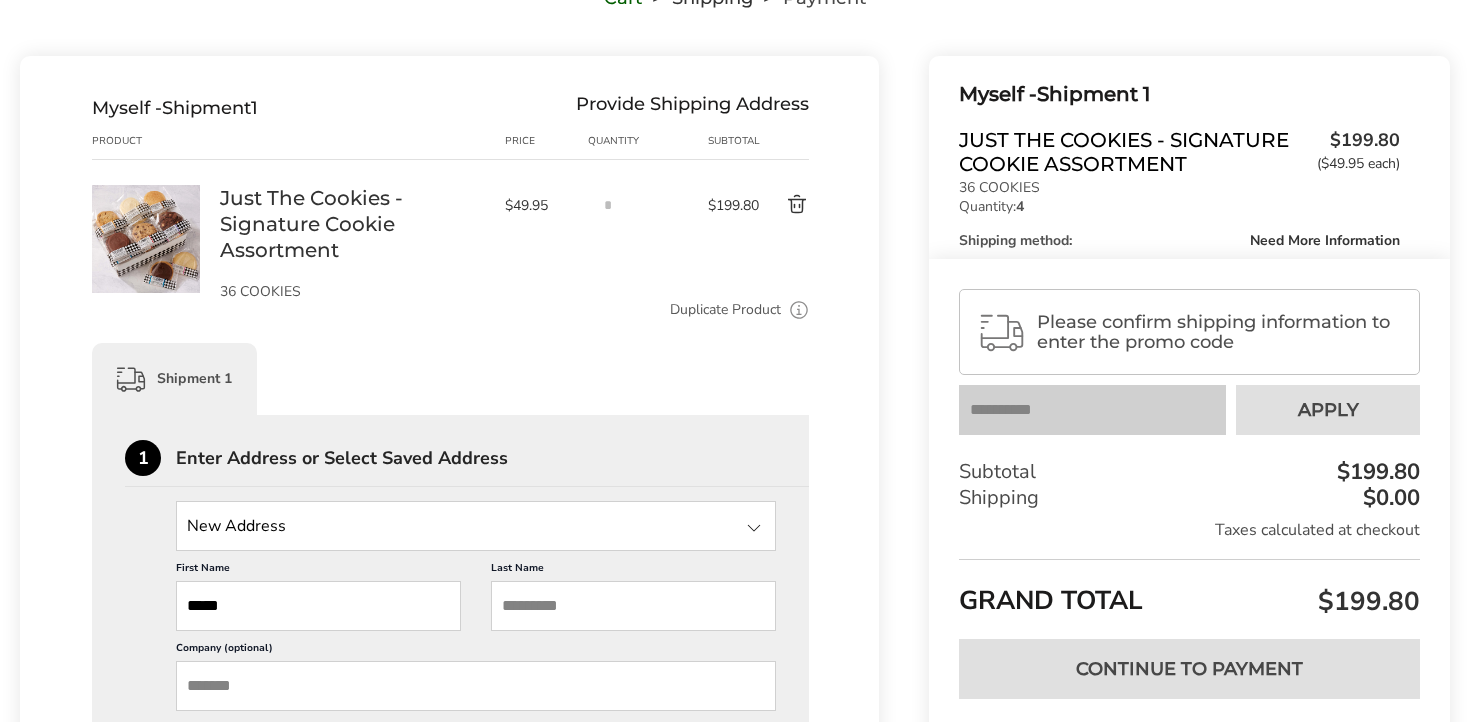 type on "*****" 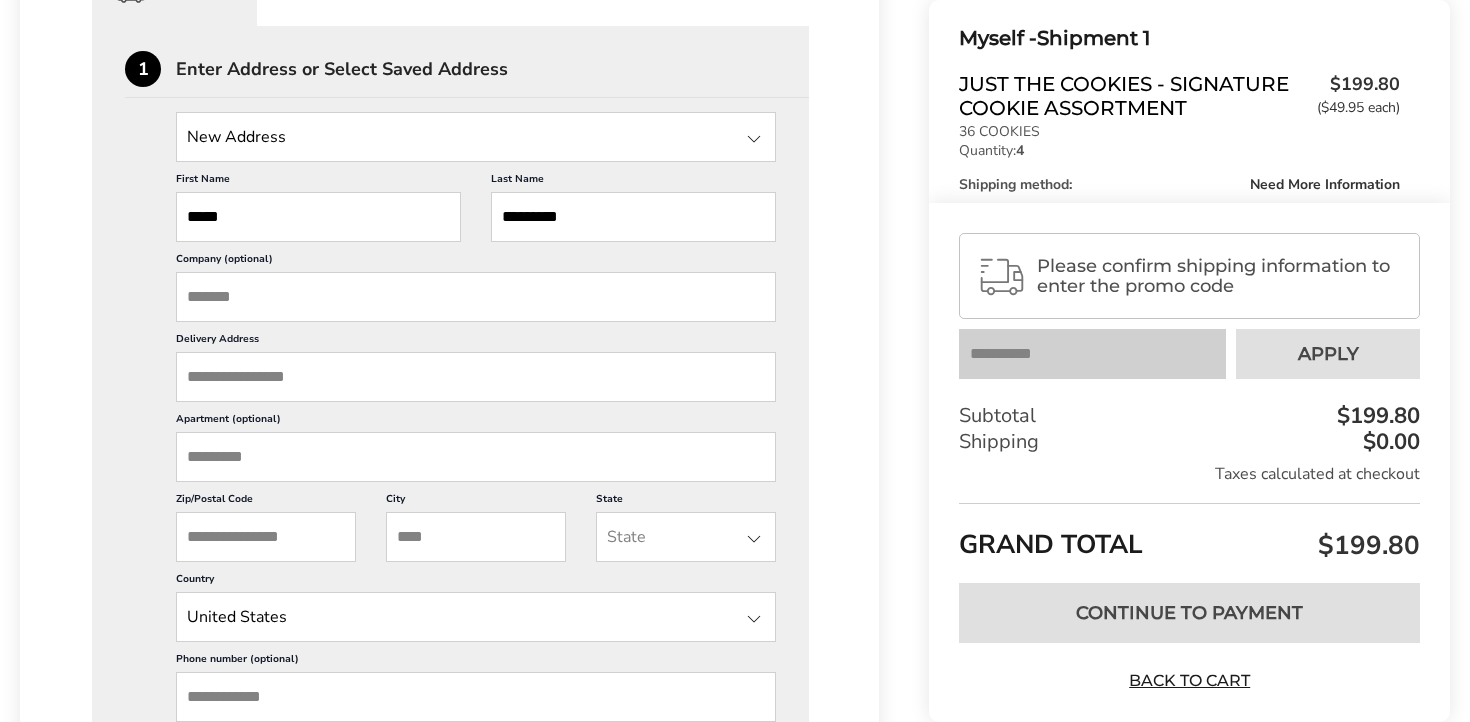 scroll, scrollTop: 619, scrollLeft: 0, axis: vertical 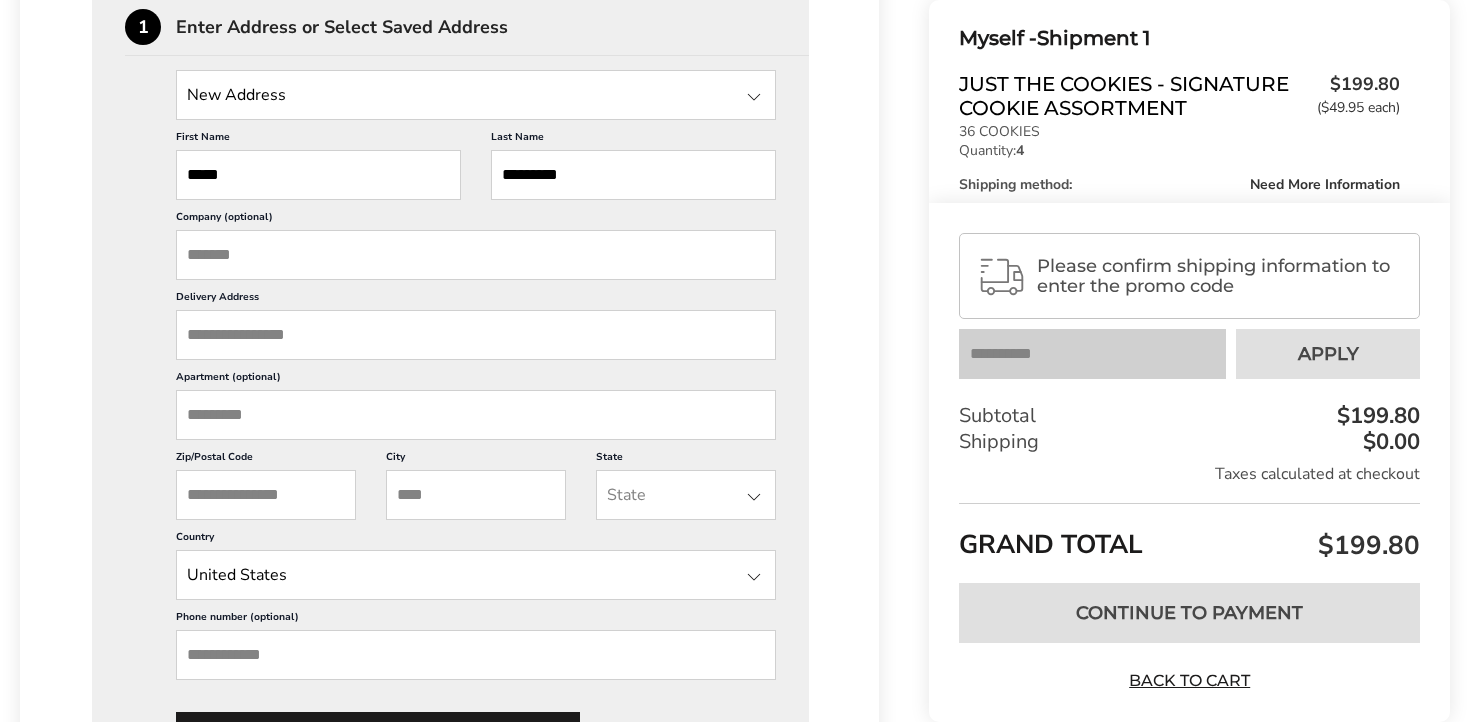 type on "*********" 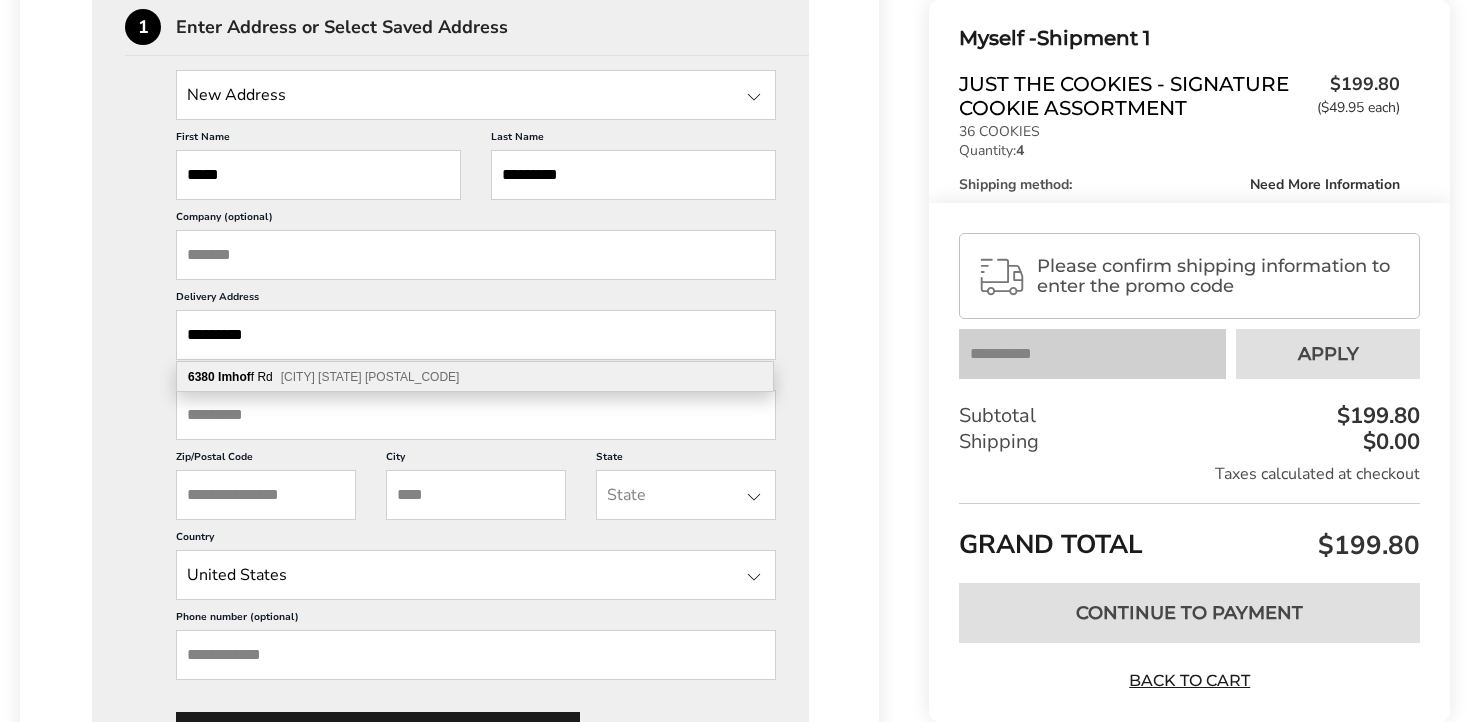 click on "[CITY] [STATE] [POSTAL_CODE]" at bounding box center [370, 377] 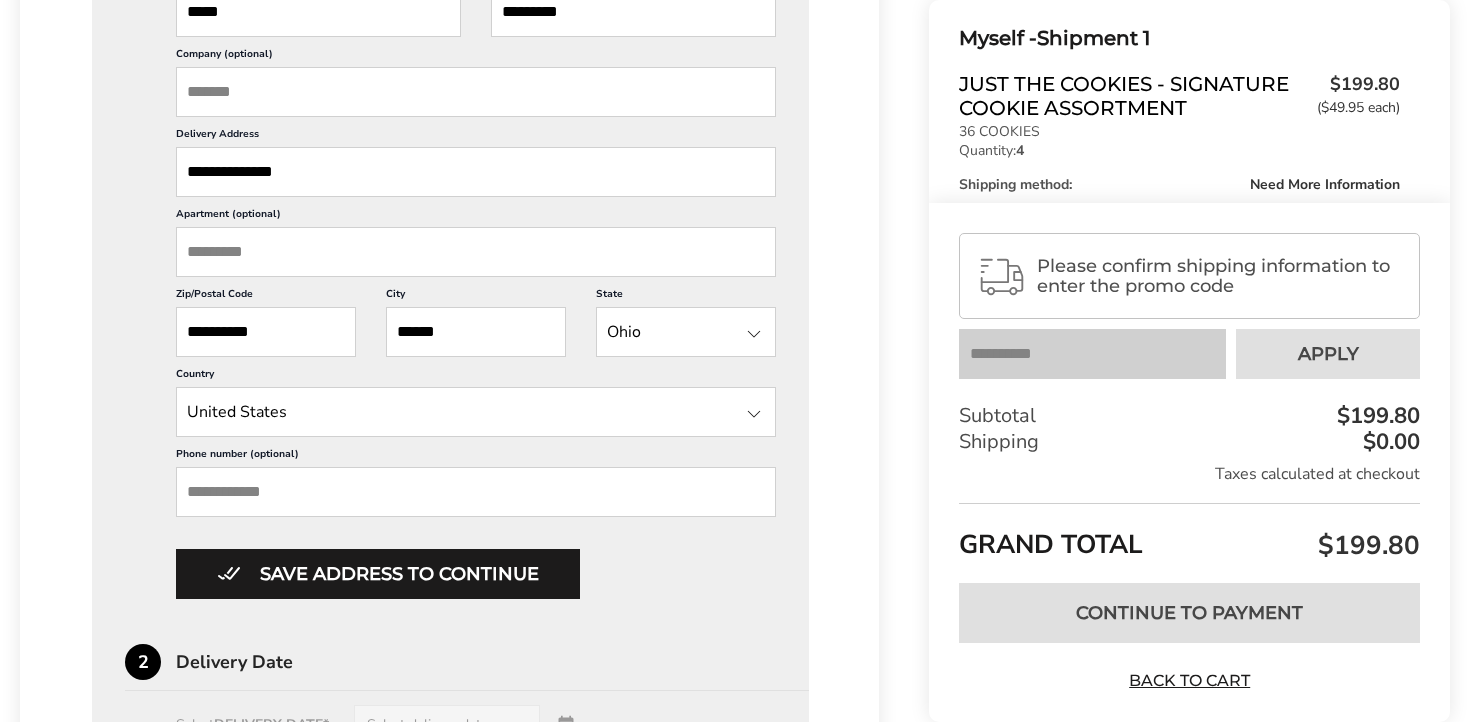 scroll, scrollTop: 785, scrollLeft: 0, axis: vertical 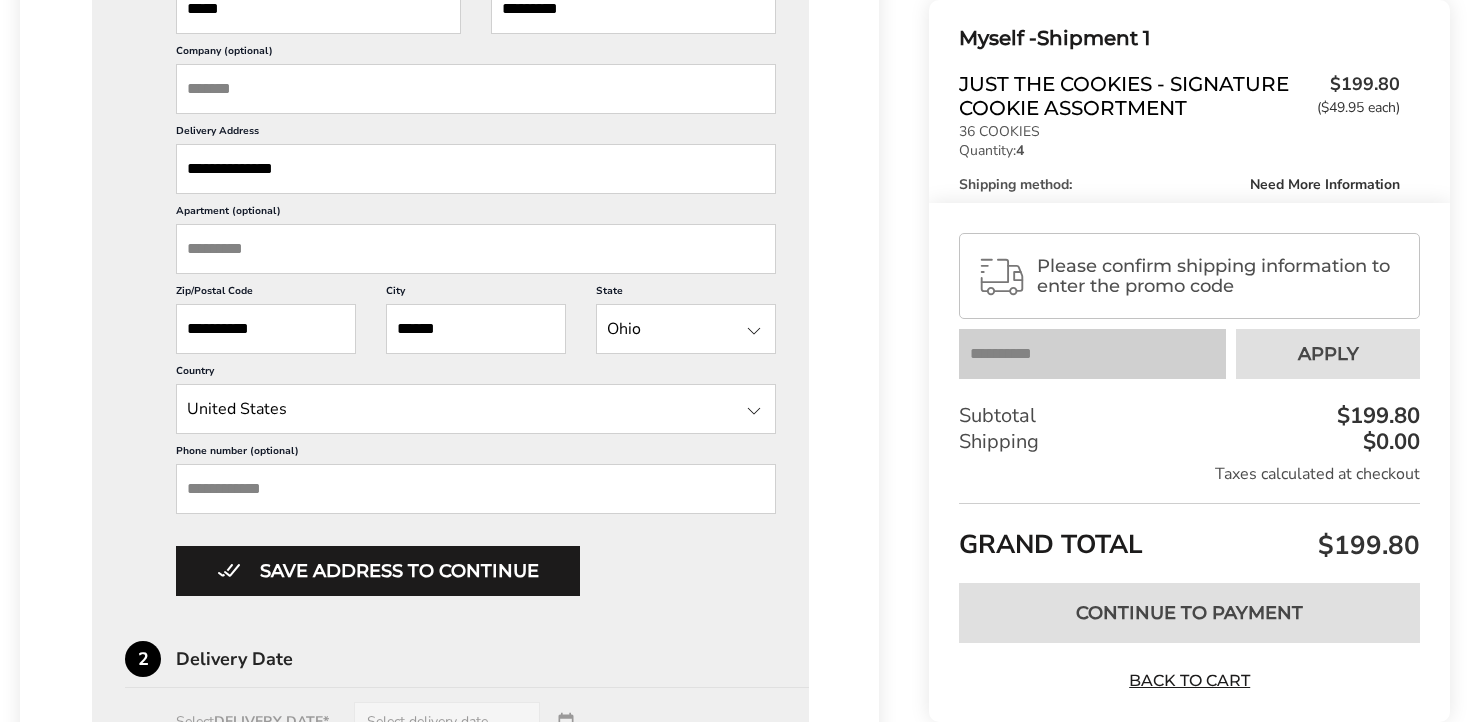 click on "Phone number (optional)" at bounding box center [476, 489] 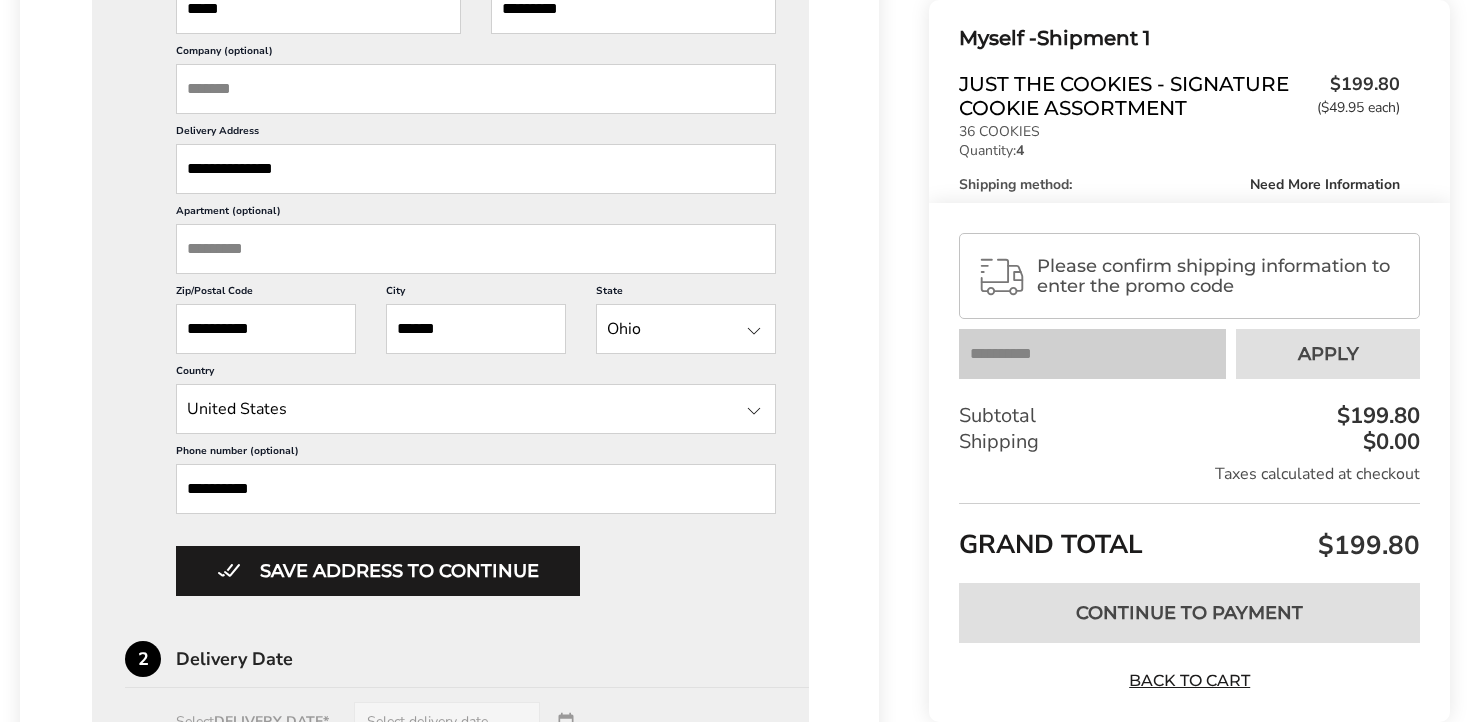 type on "**********" 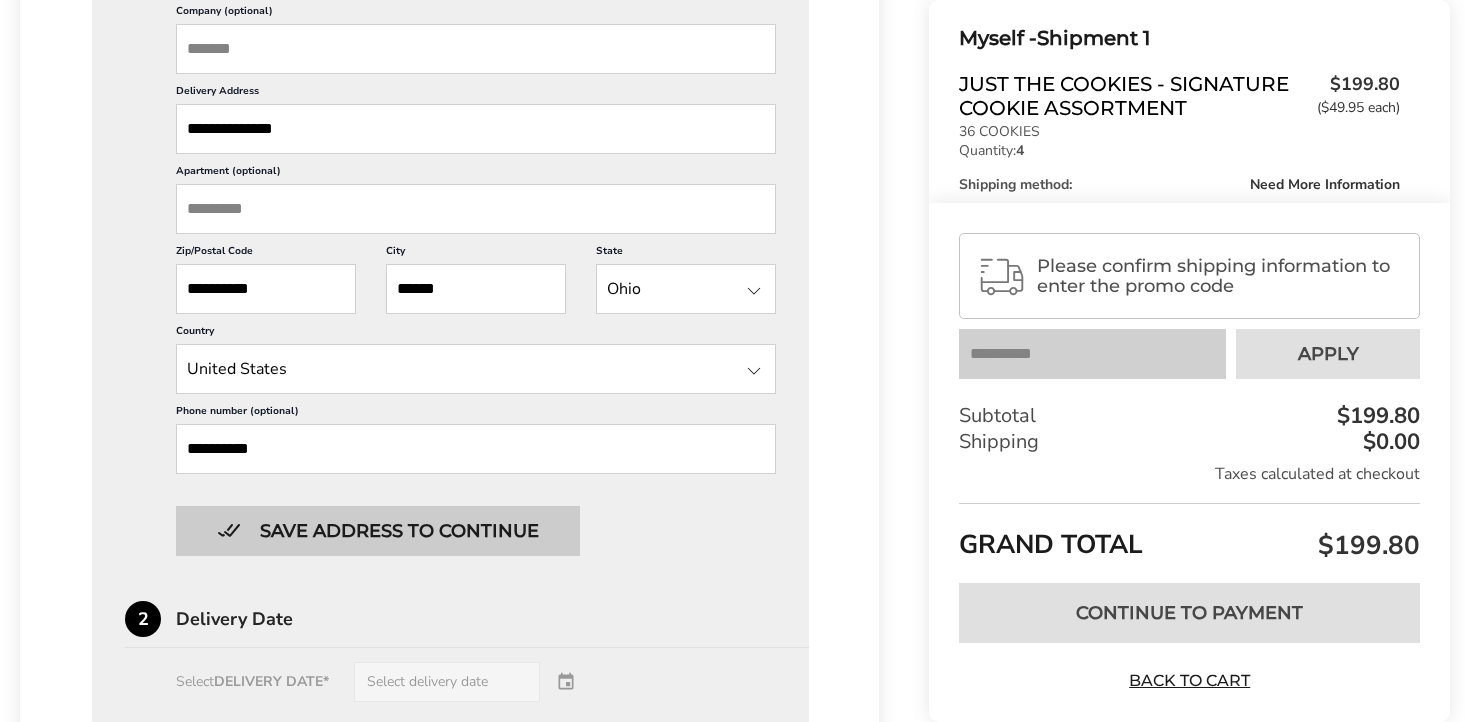 click on "Save address to continue" at bounding box center (378, 531) 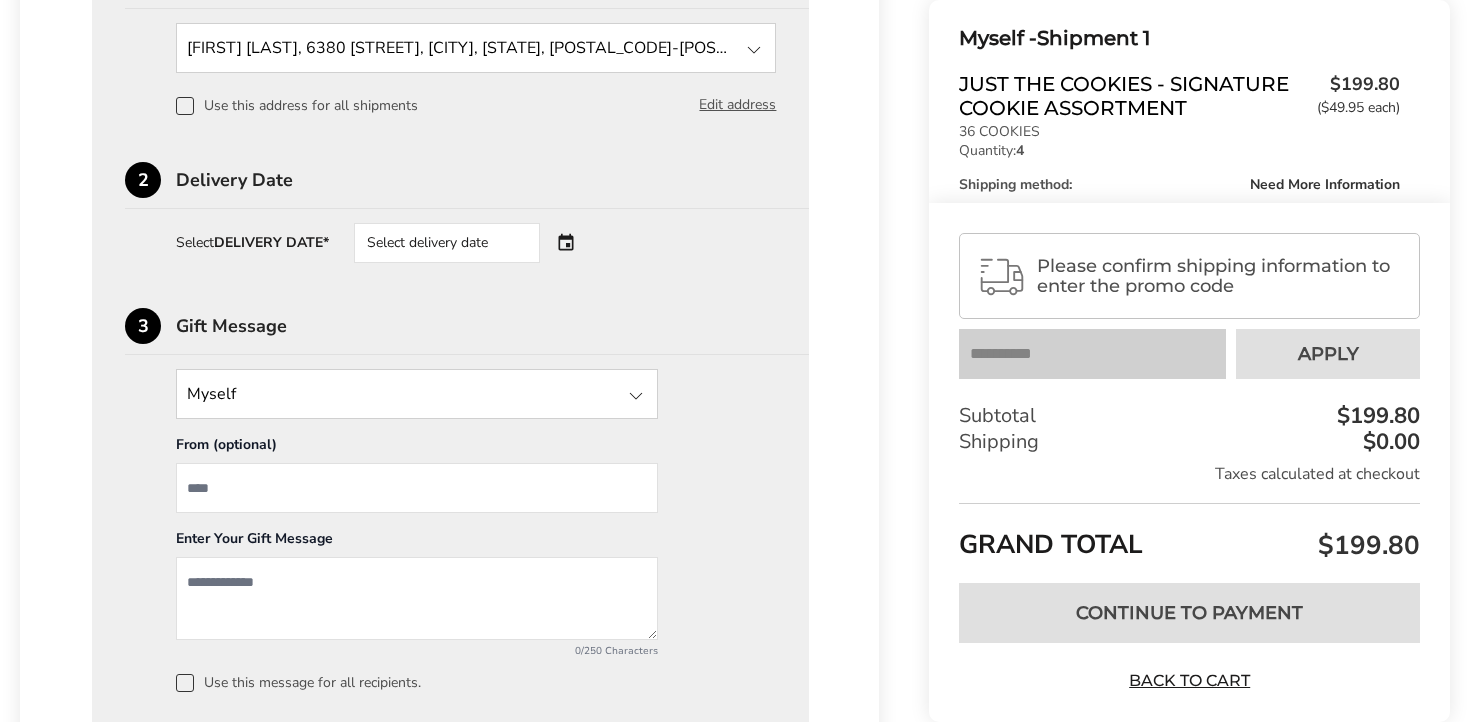 scroll, scrollTop: 653, scrollLeft: 0, axis: vertical 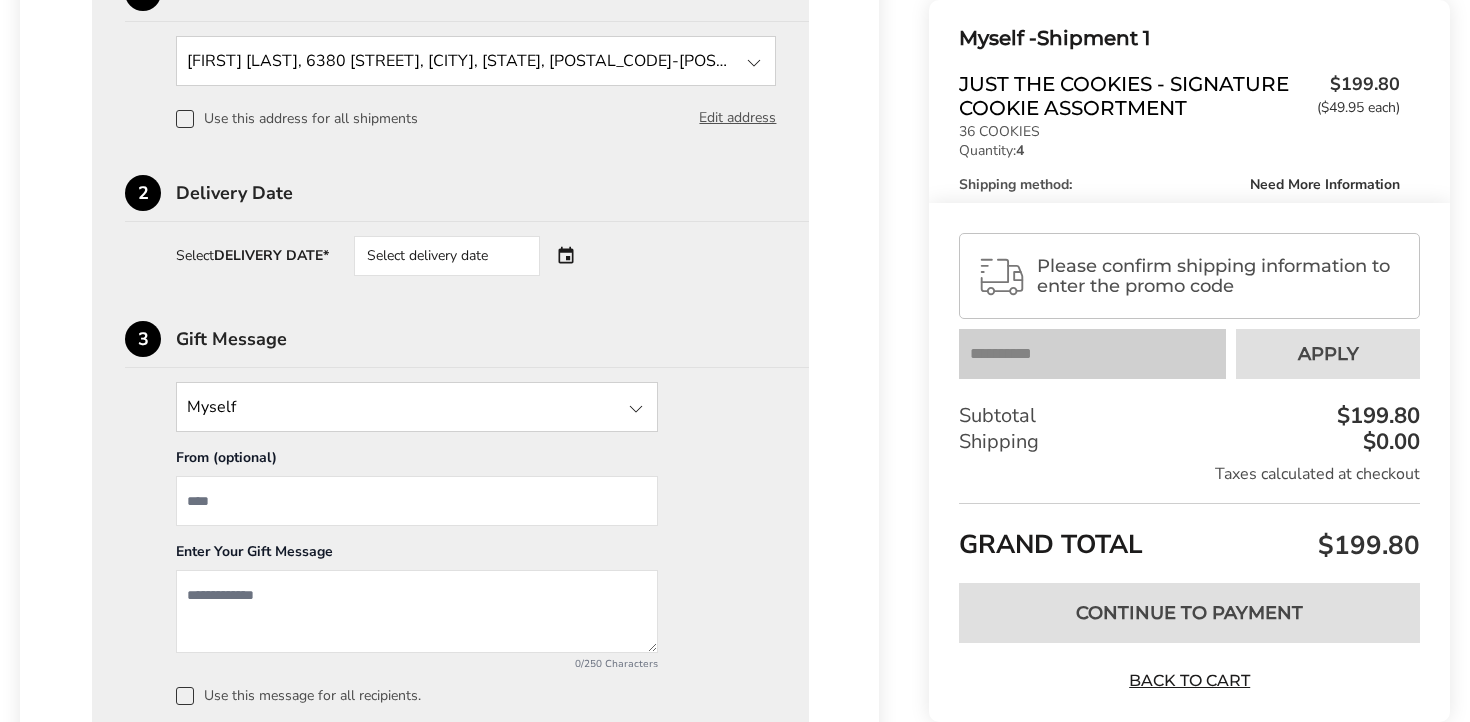 click on "Select delivery date" at bounding box center [447, 256] 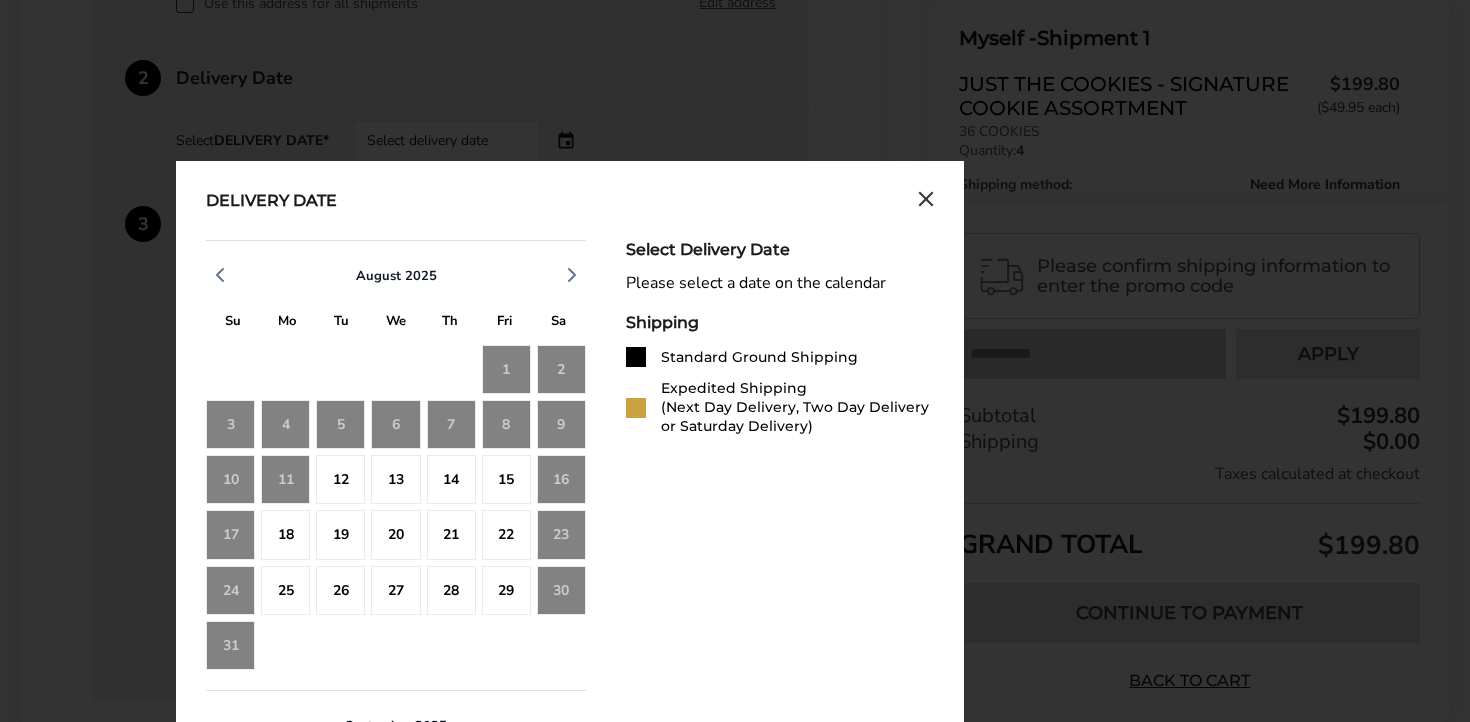 scroll, scrollTop: 771, scrollLeft: 0, axis: vertical 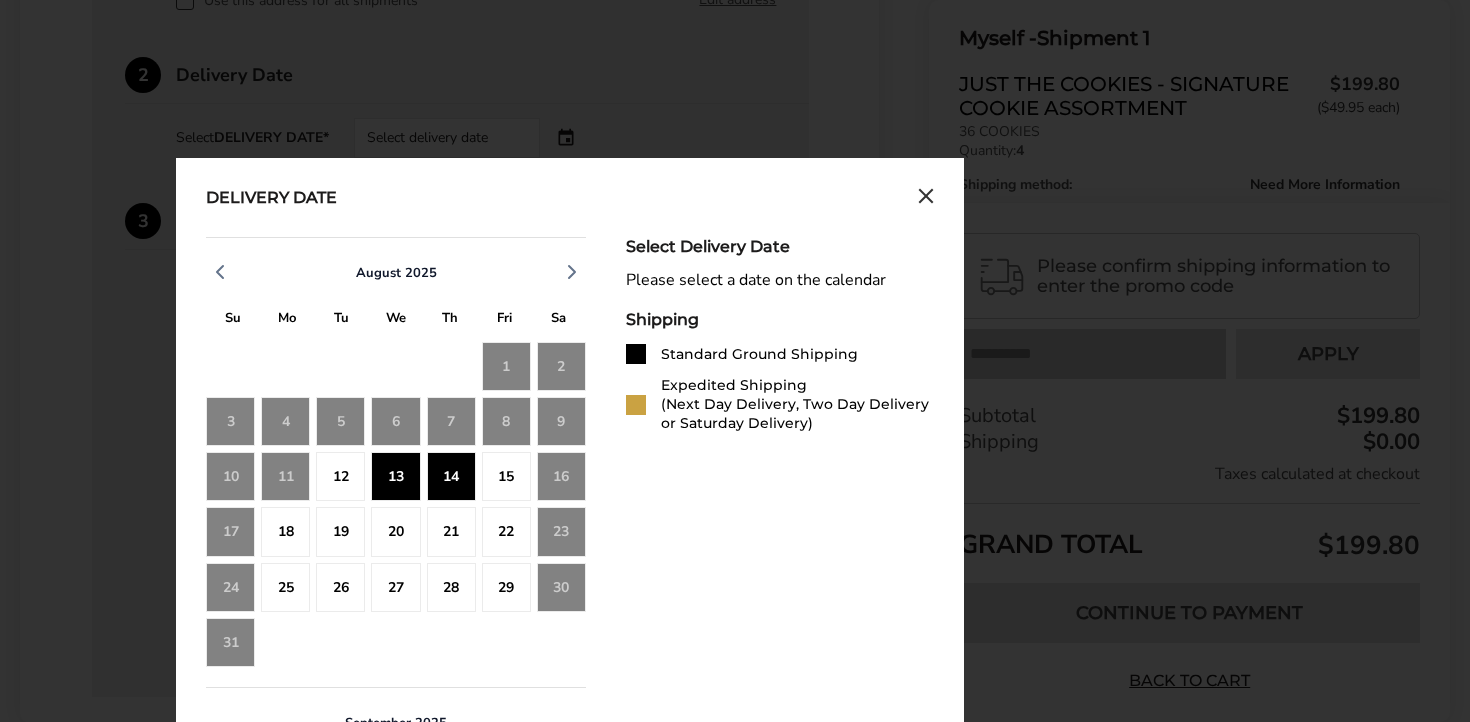 click on "14" 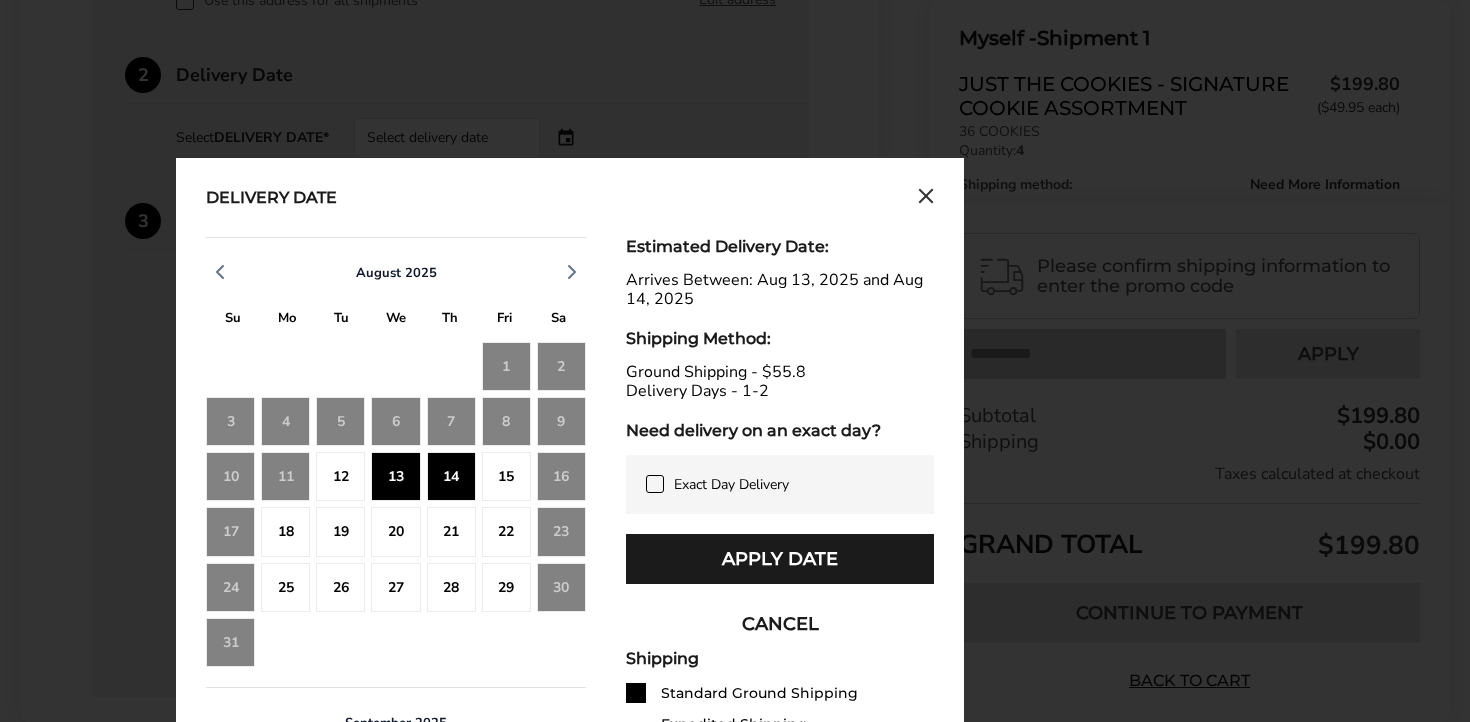click on "15" 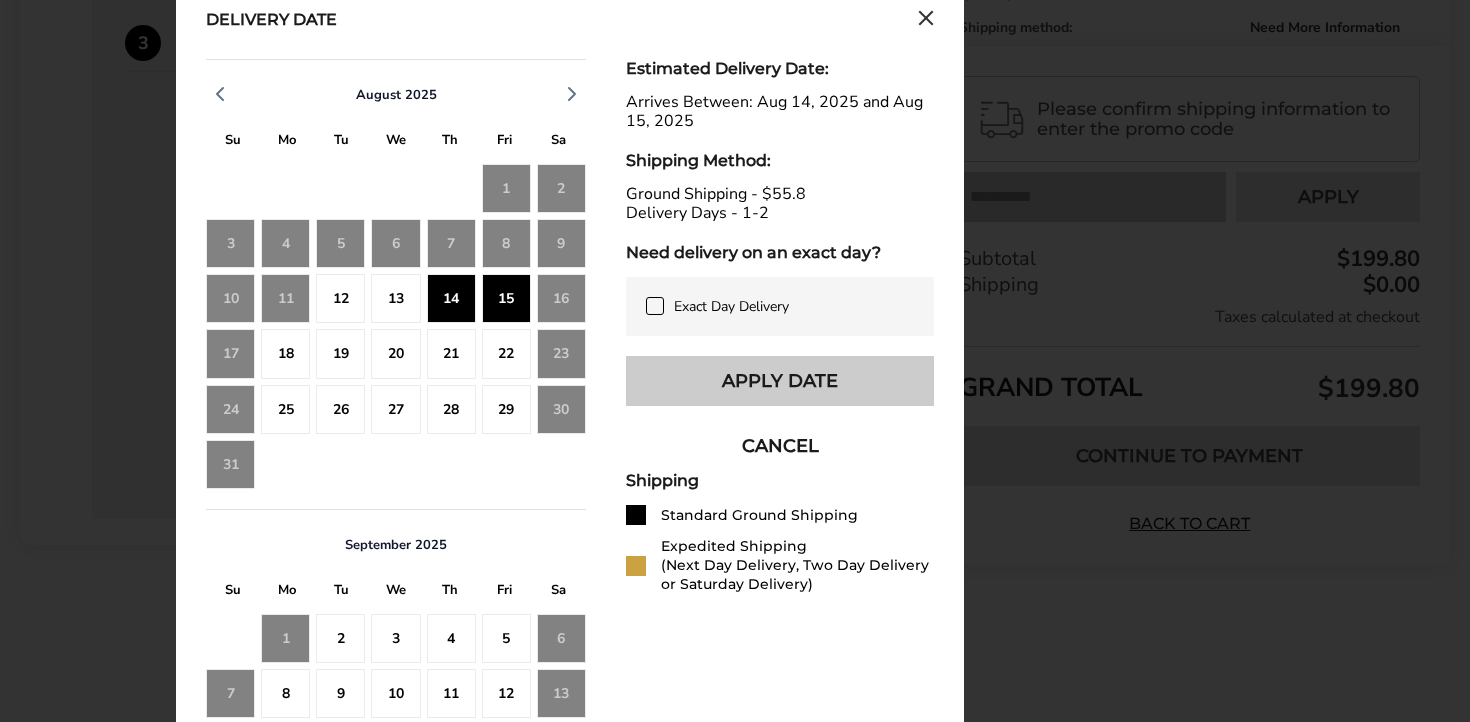 scroll, scrollTop: 931, scrollLeft: 0, axis: vertical 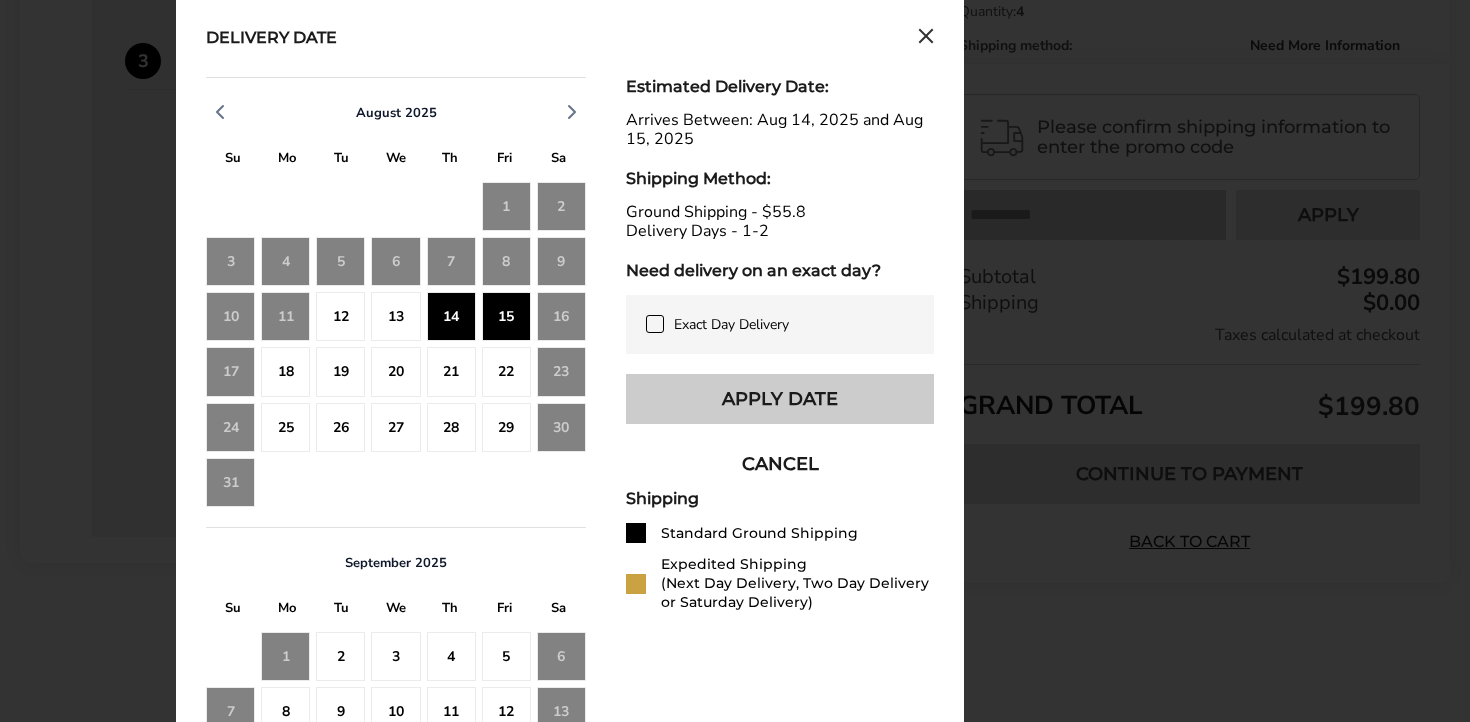 click on "Apply Date" at bounding box center [780, 399] 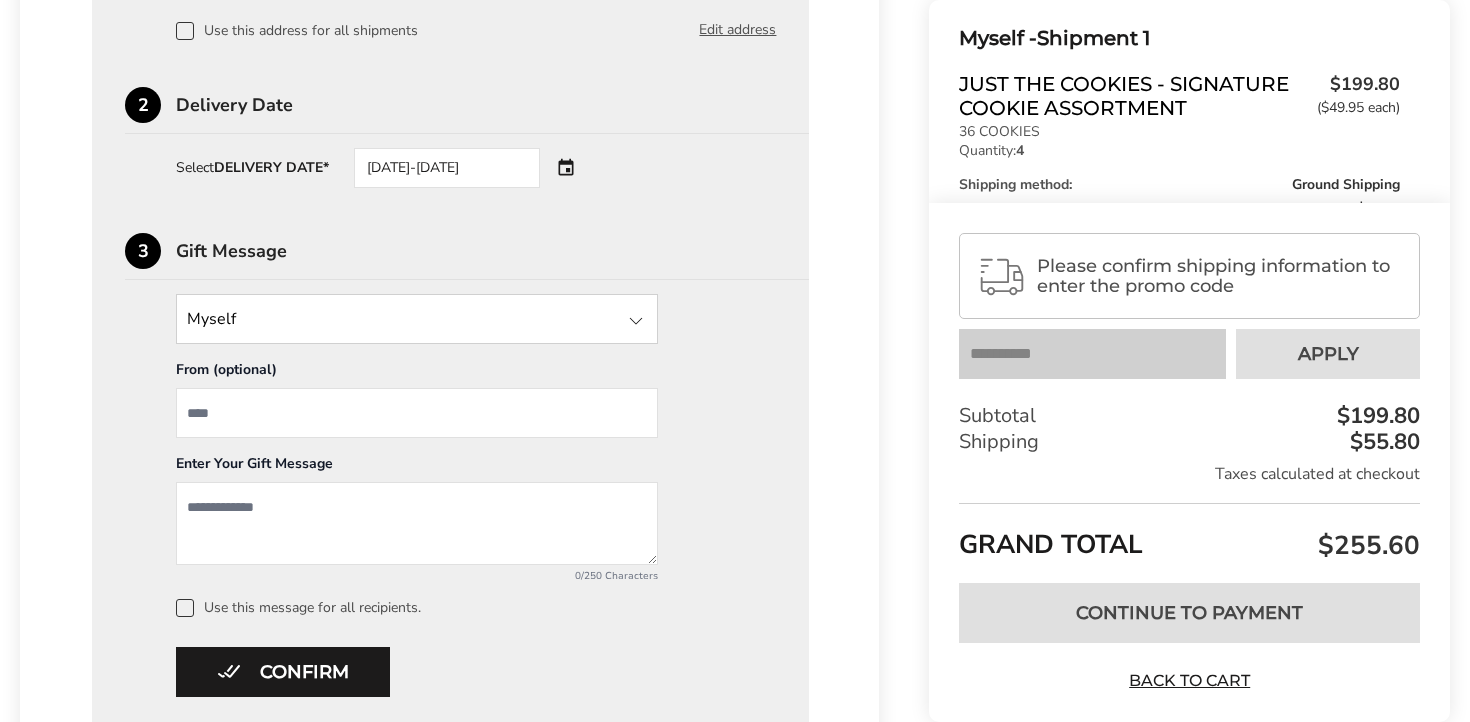 scroll, scrollTop: 902, scrollLeft: 0, axis: vertical 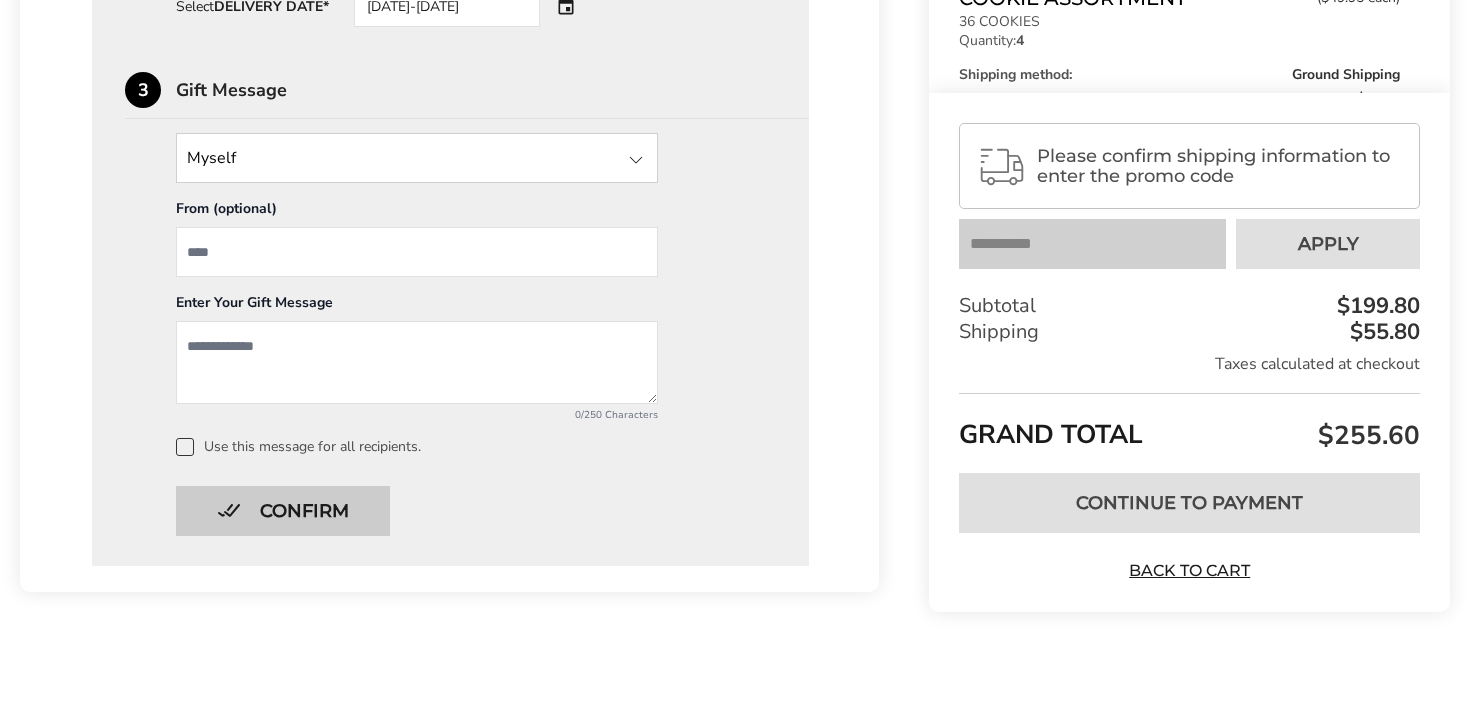 click on "Confirm" at bounding box center (283, 511) 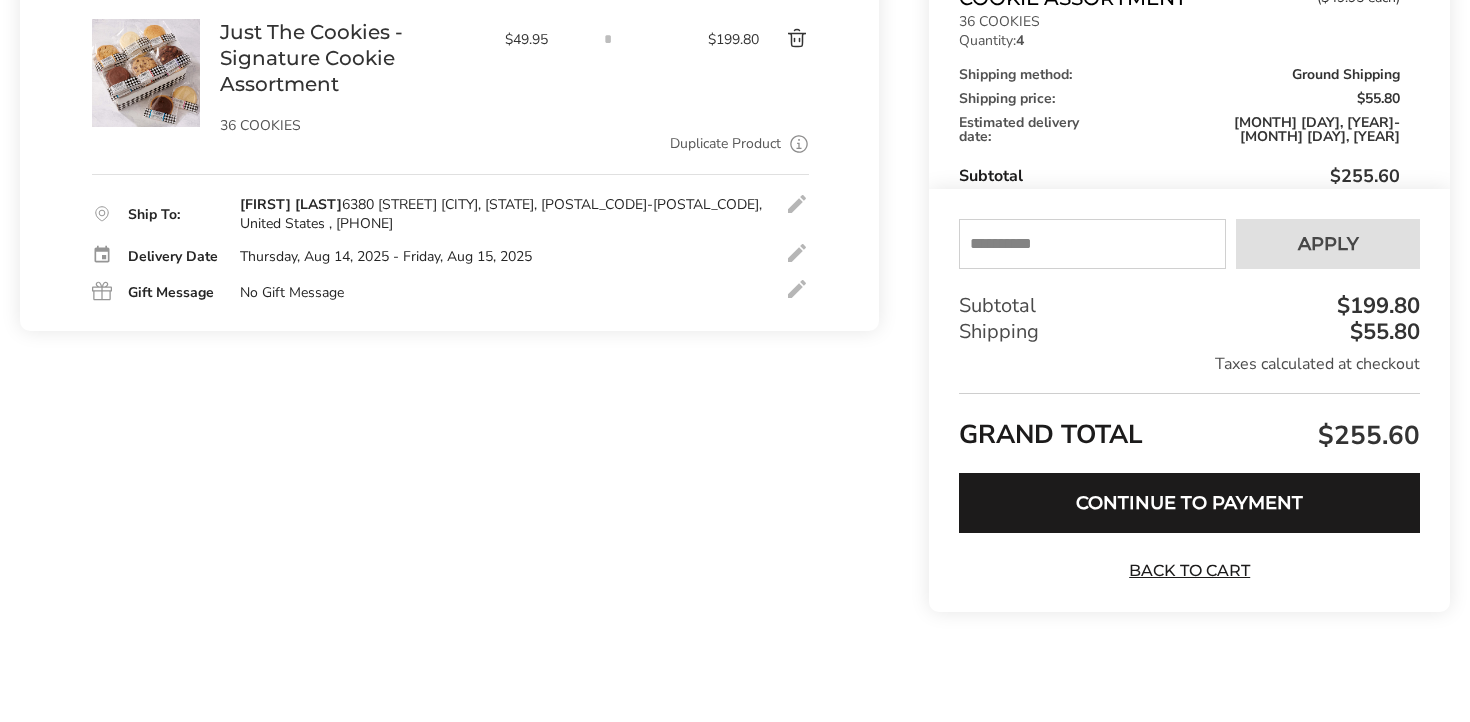 click at bounding box center [1092, 244] 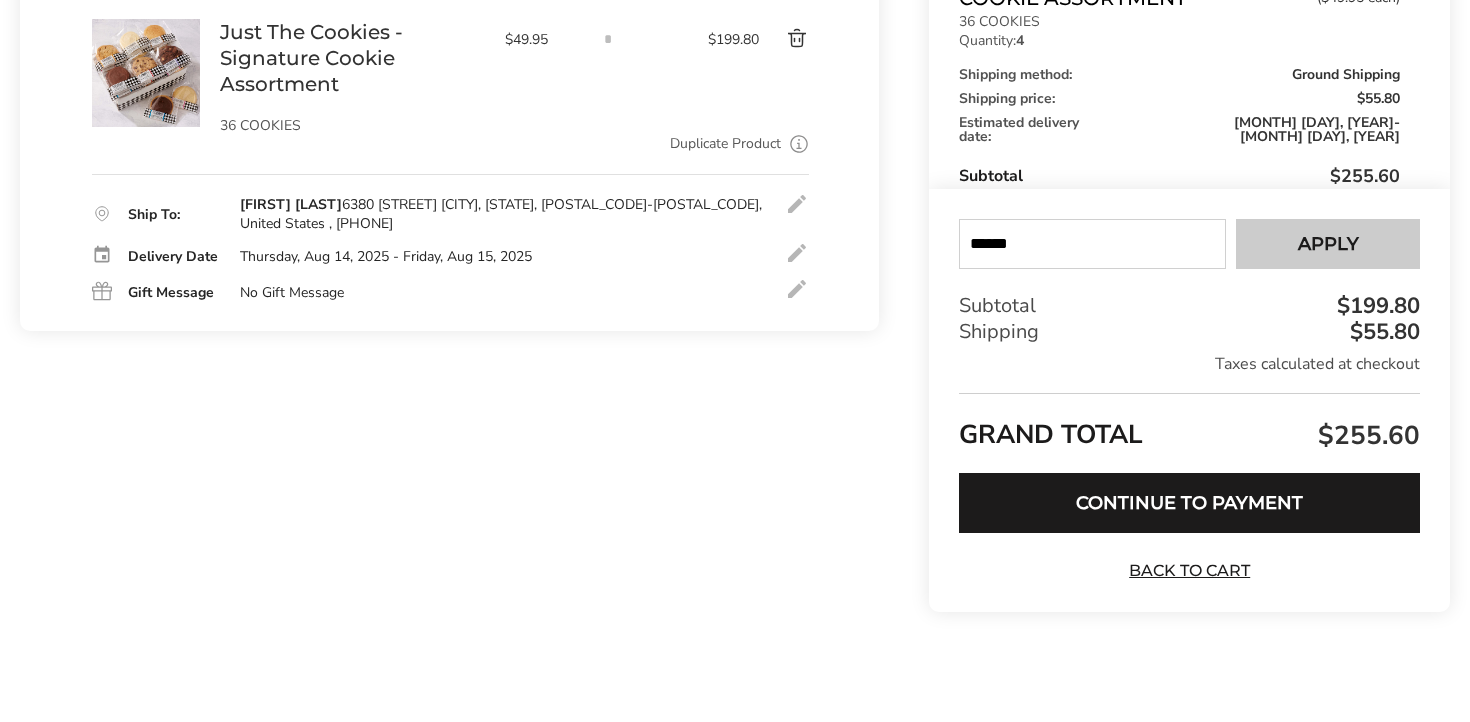 type on "******" 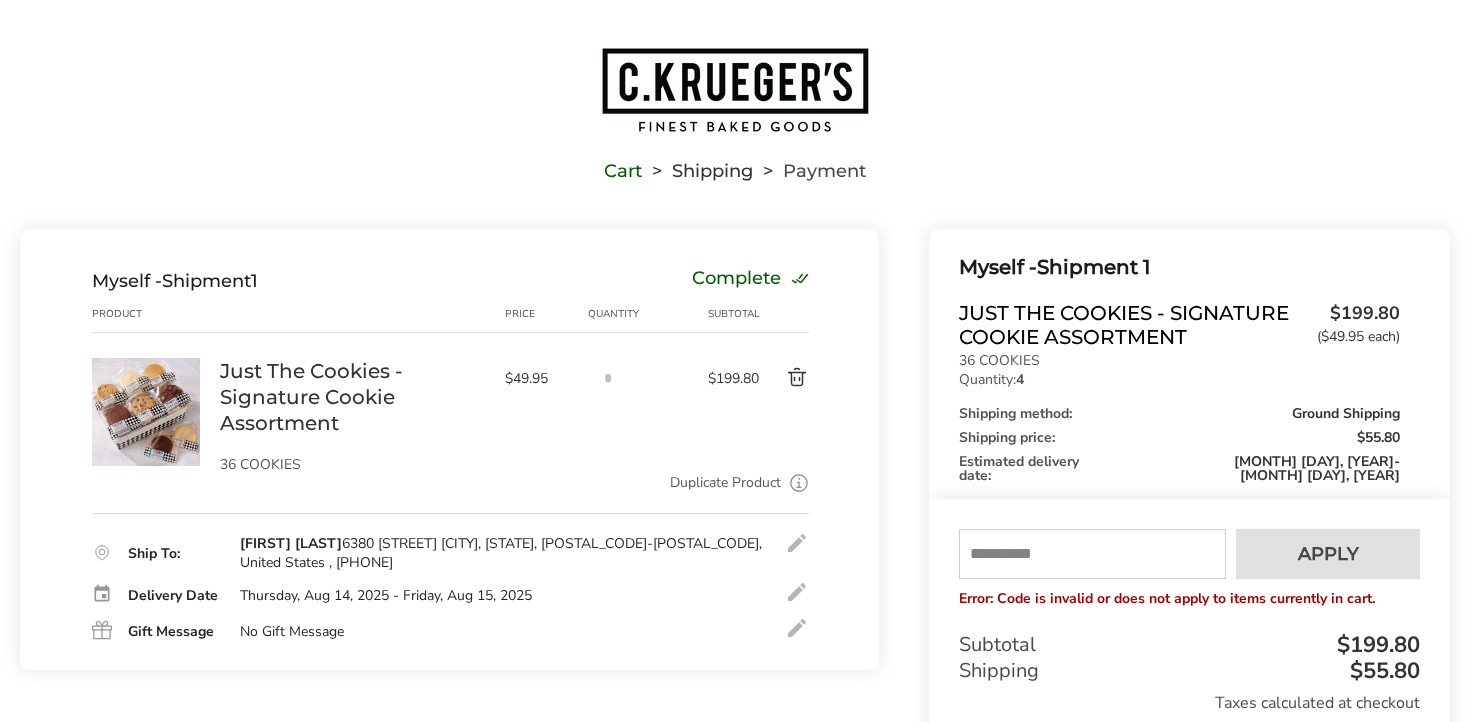 scroll, scrollTop: 0, scrollLeft: 0, axis: both 